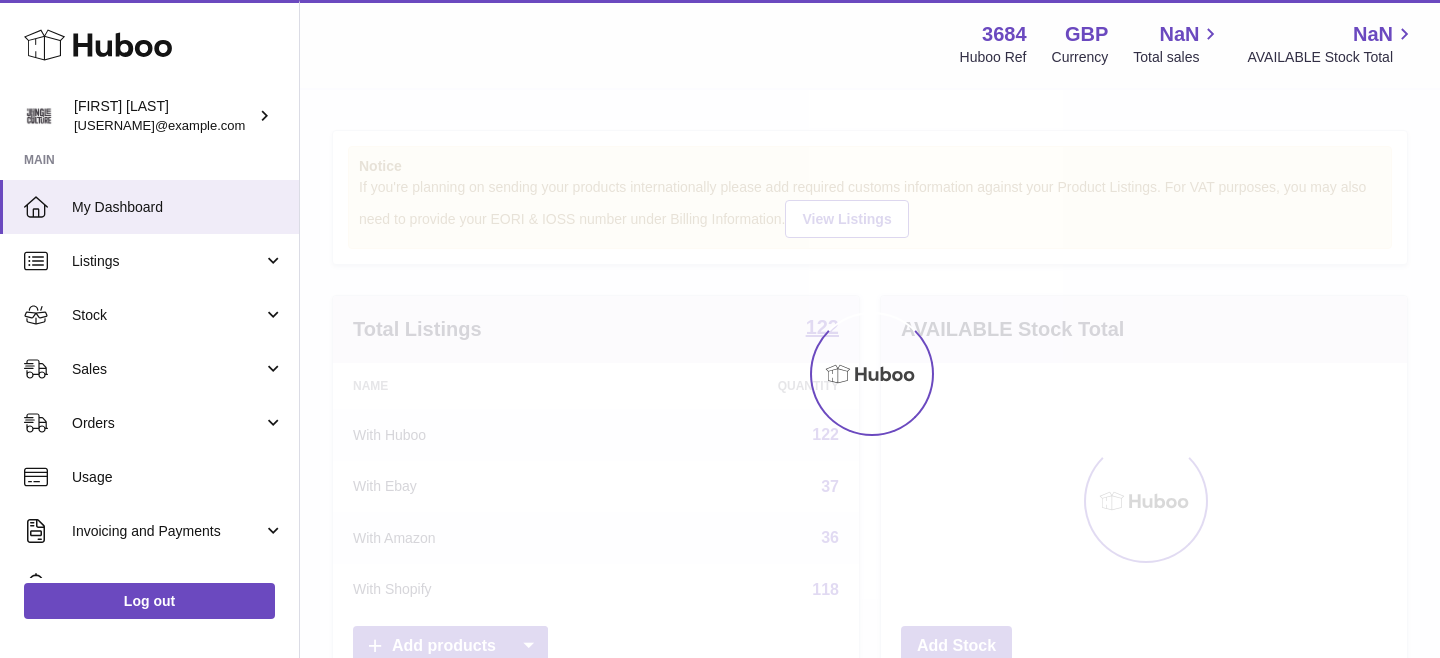 scroll, scrollTop: 0, scrollLeft: 0, axis: both 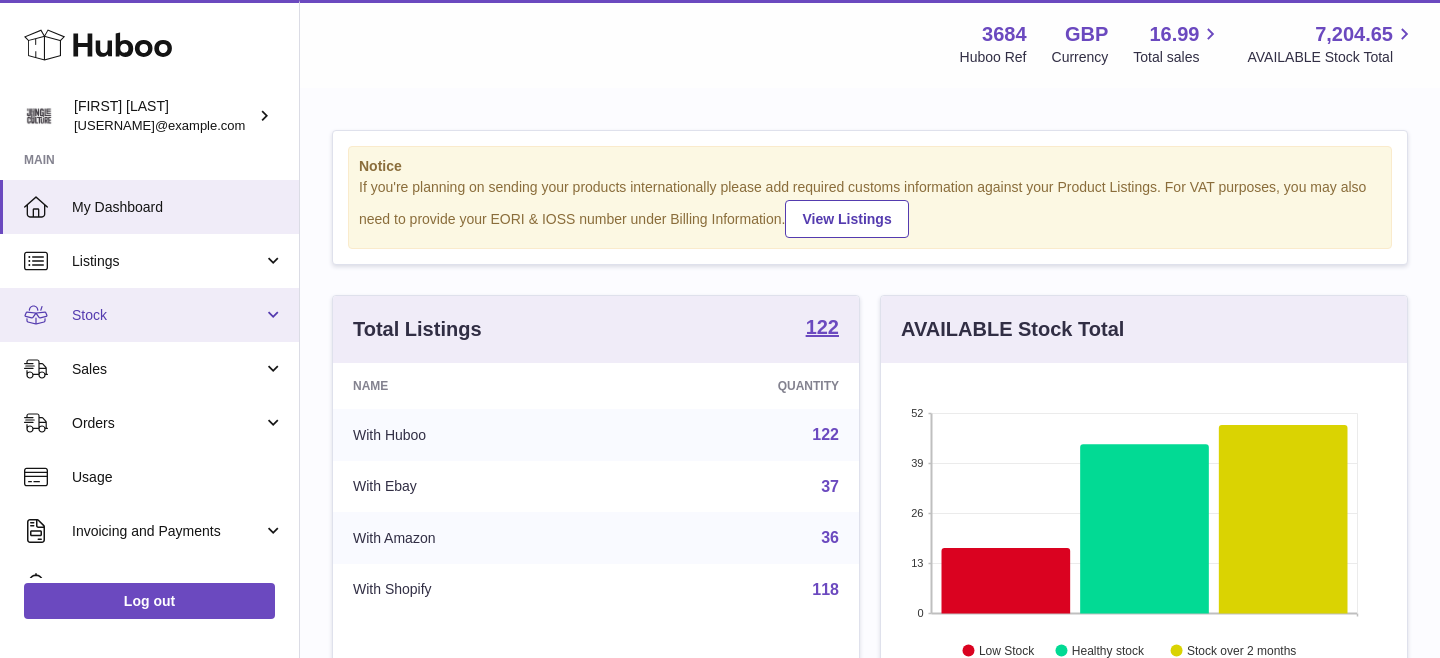 click on "Stock" at bounding box center (149, 315) 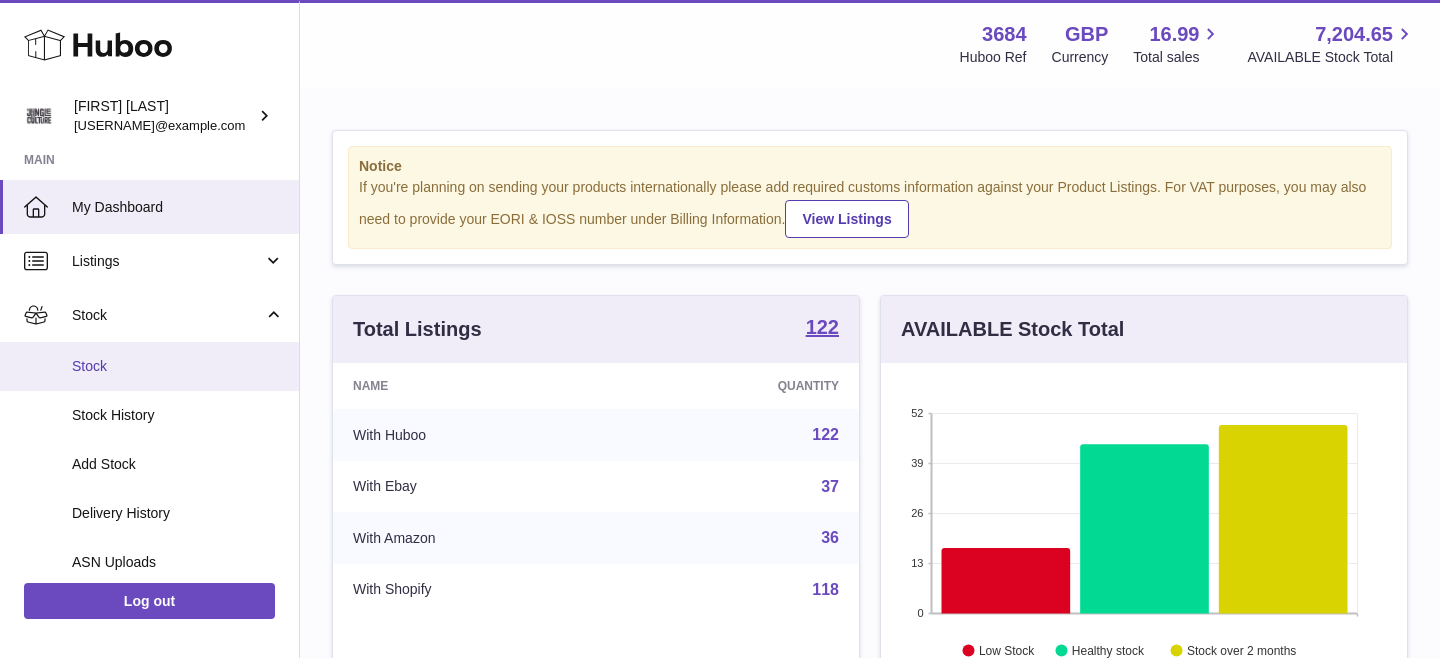 click on "Stock" at bounding box center (178, 366) 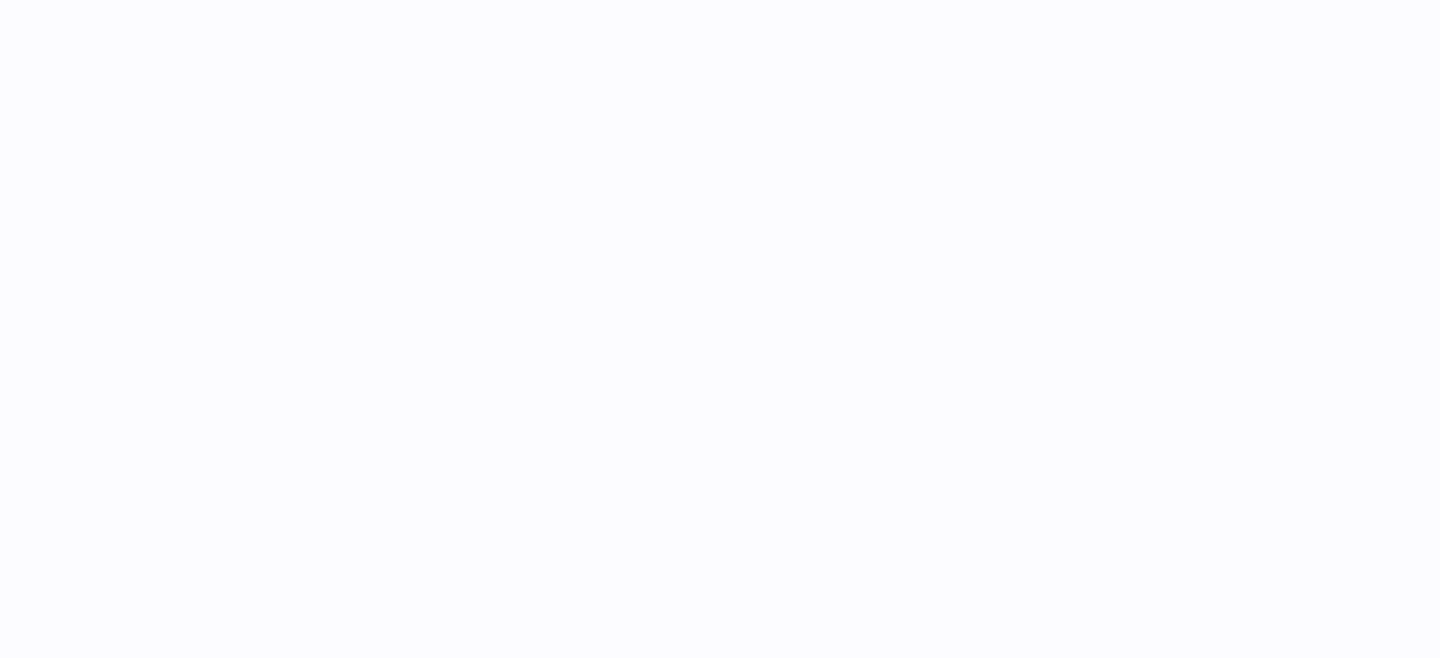scroll, scrollTop: 0, scrollLeft: 0, axis: both 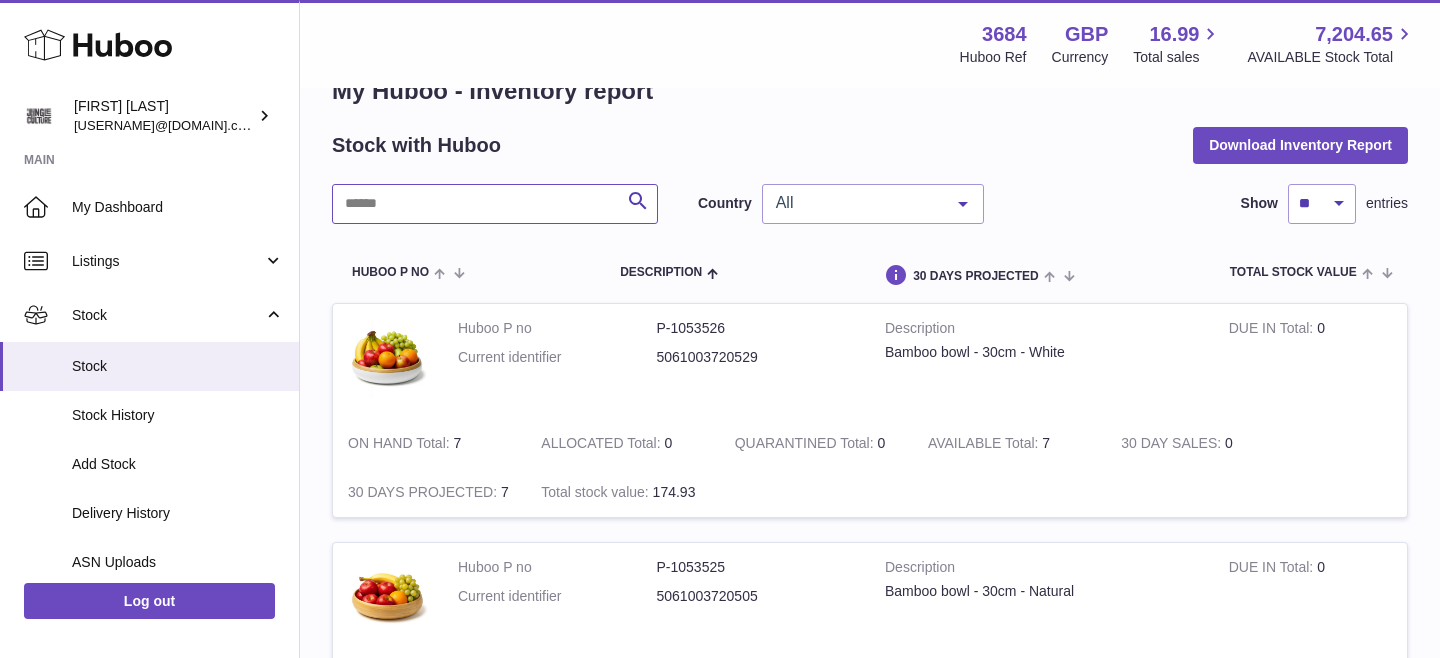 click at bounding box center (495, 204) 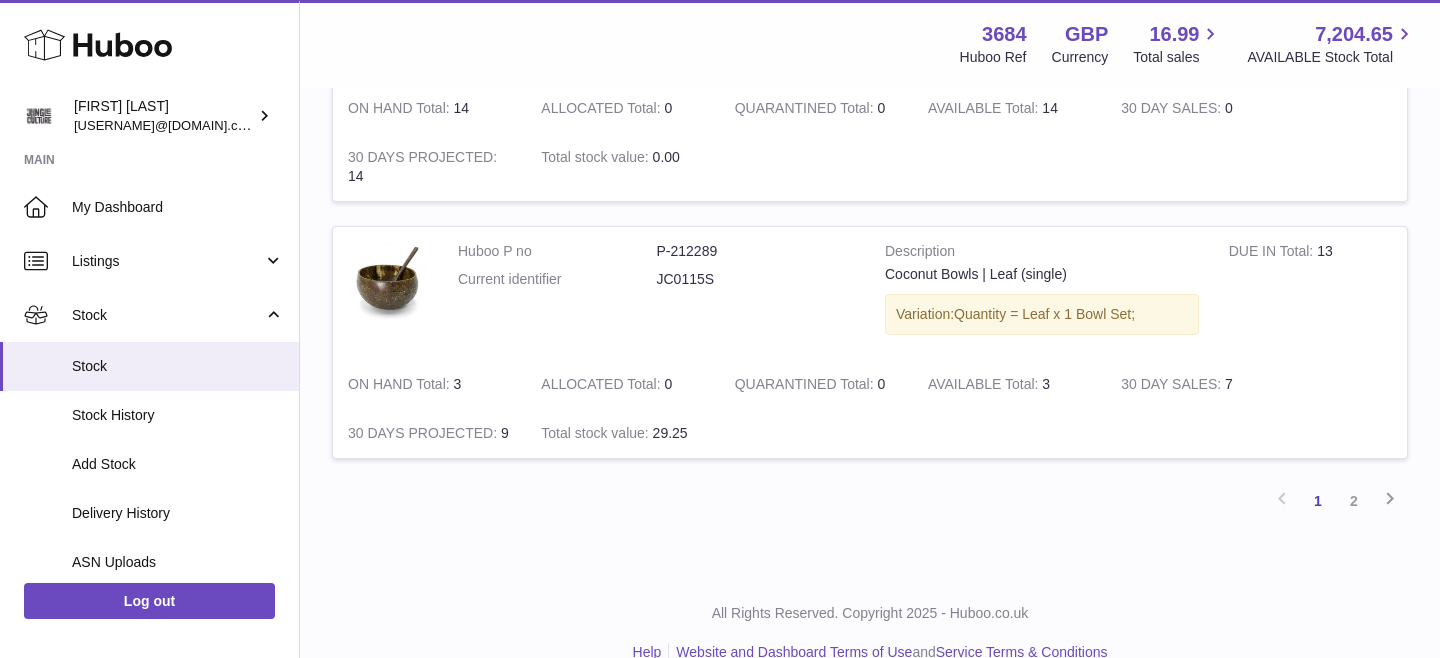 scroll, scrollTop: 2484, scrollLeft: 0, axis: vertical 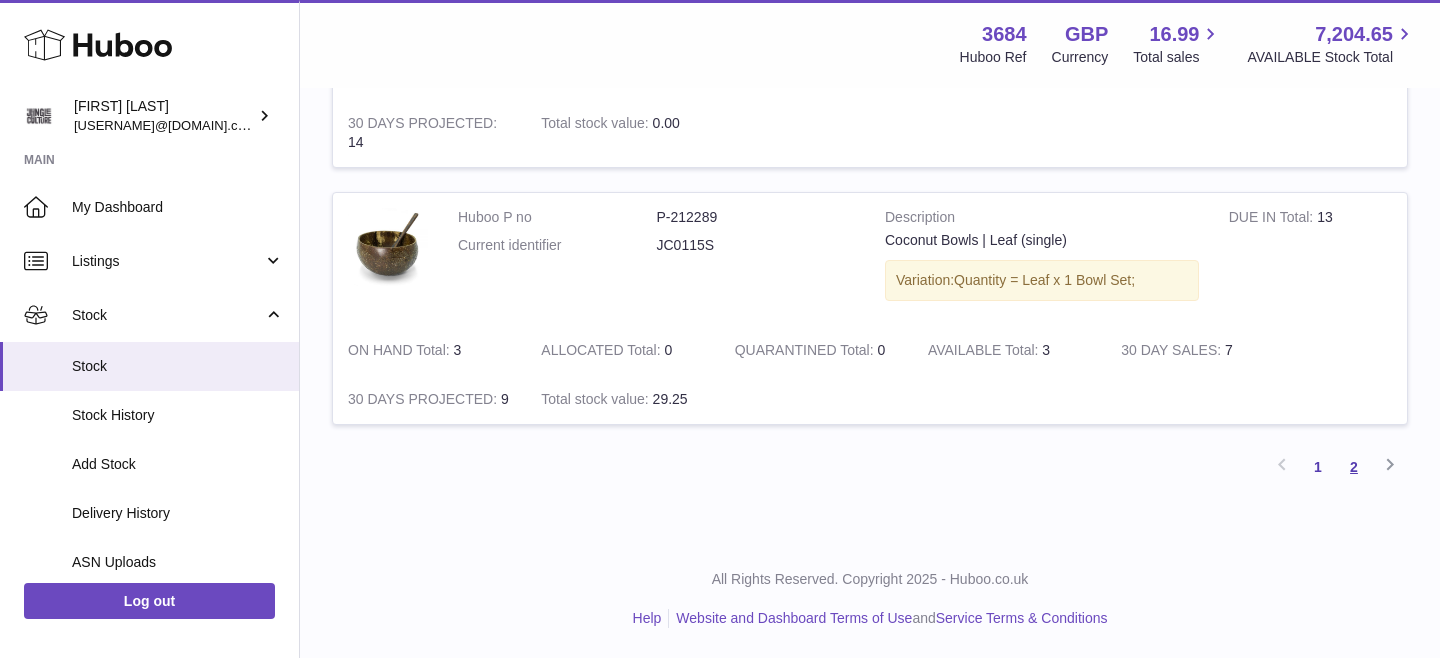type on "****" 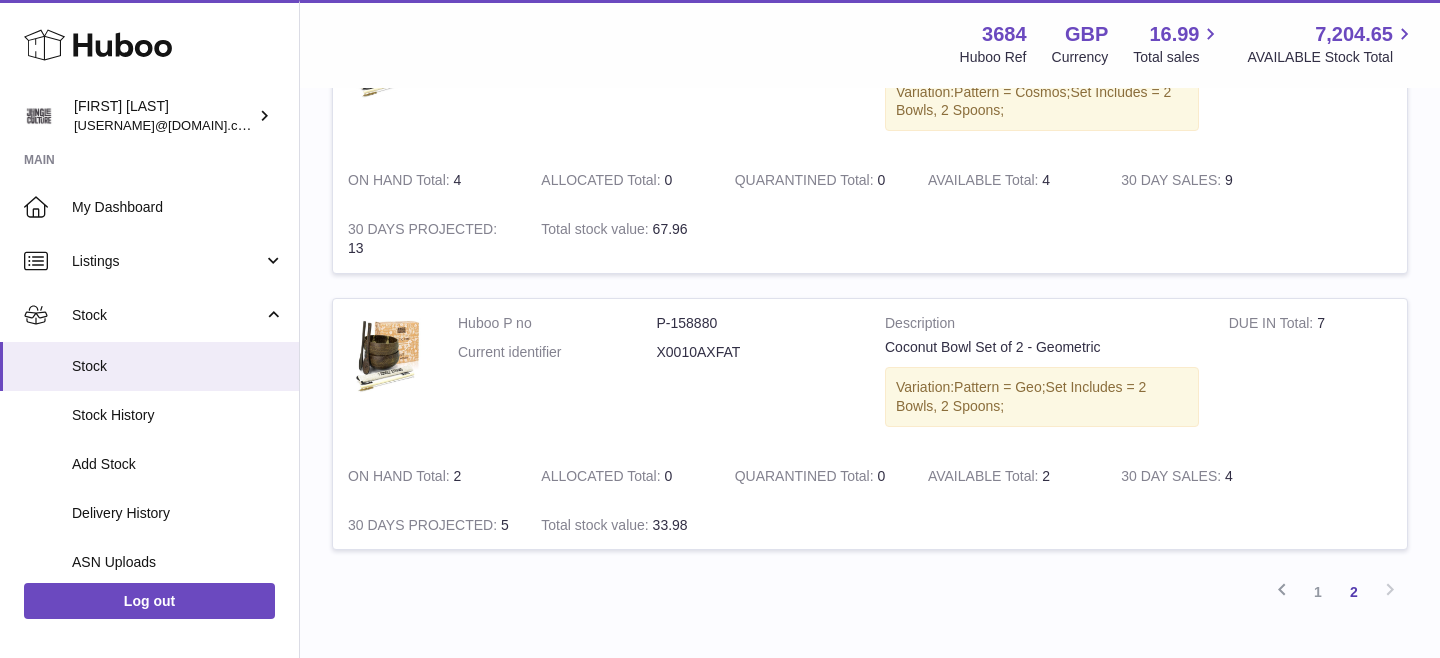 scroll, scrollTop: 2321, scrollLeft: 0, axis: vertical 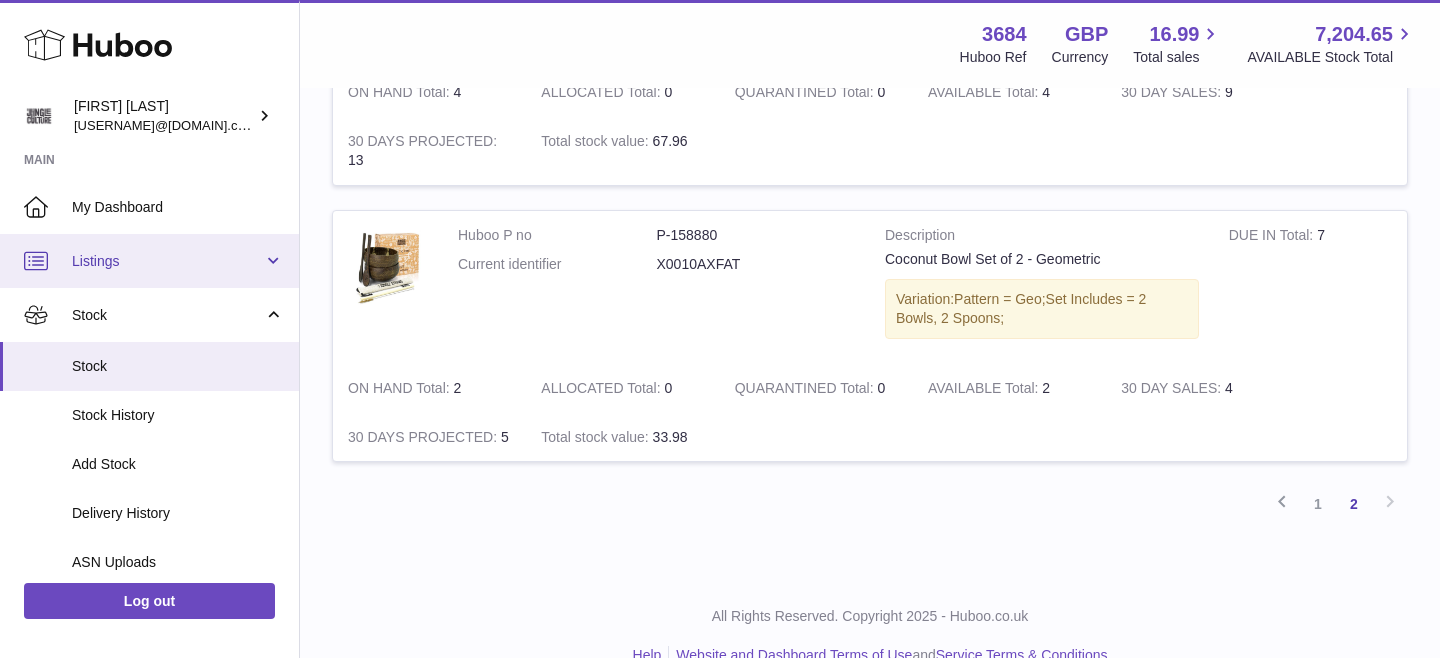 click on "Listings" at bounding box center (167, 261) 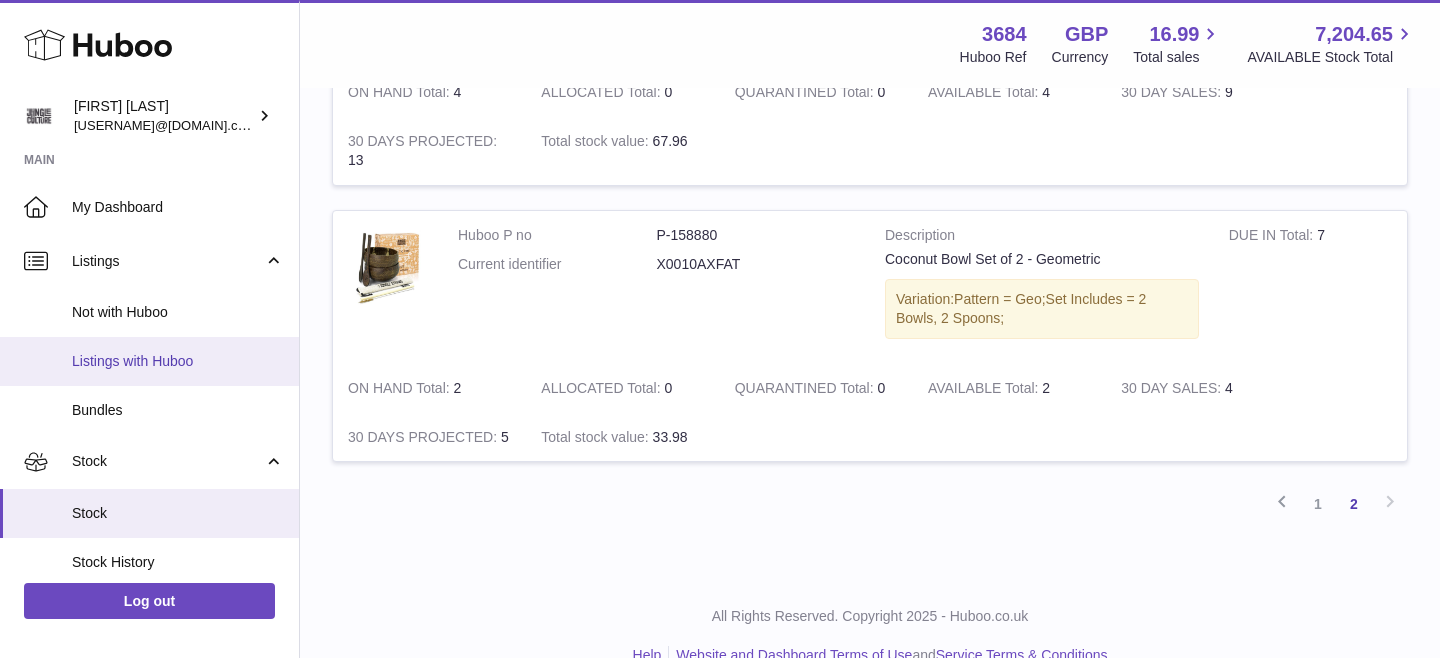 click on "Listings with Huboo" at bounding box center [178, 361] 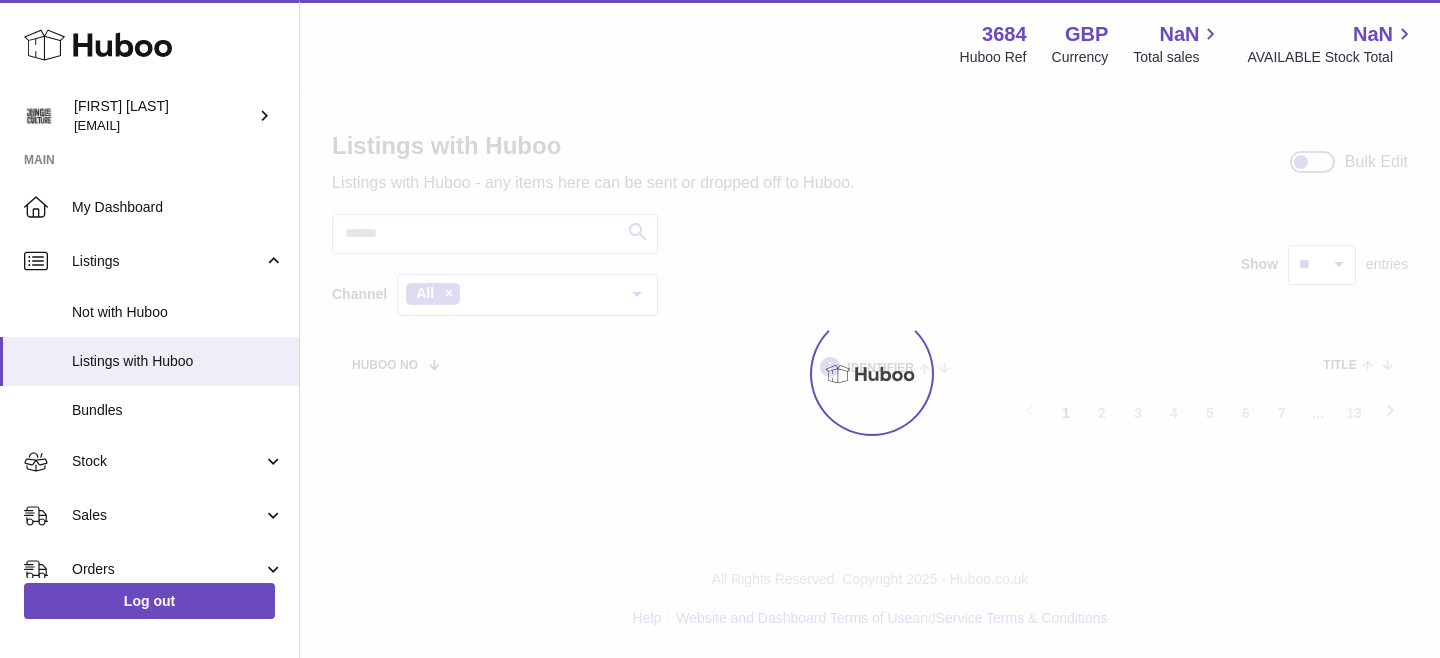 scroll, scrollTop: 0, scrollLeft: 0, axis: both 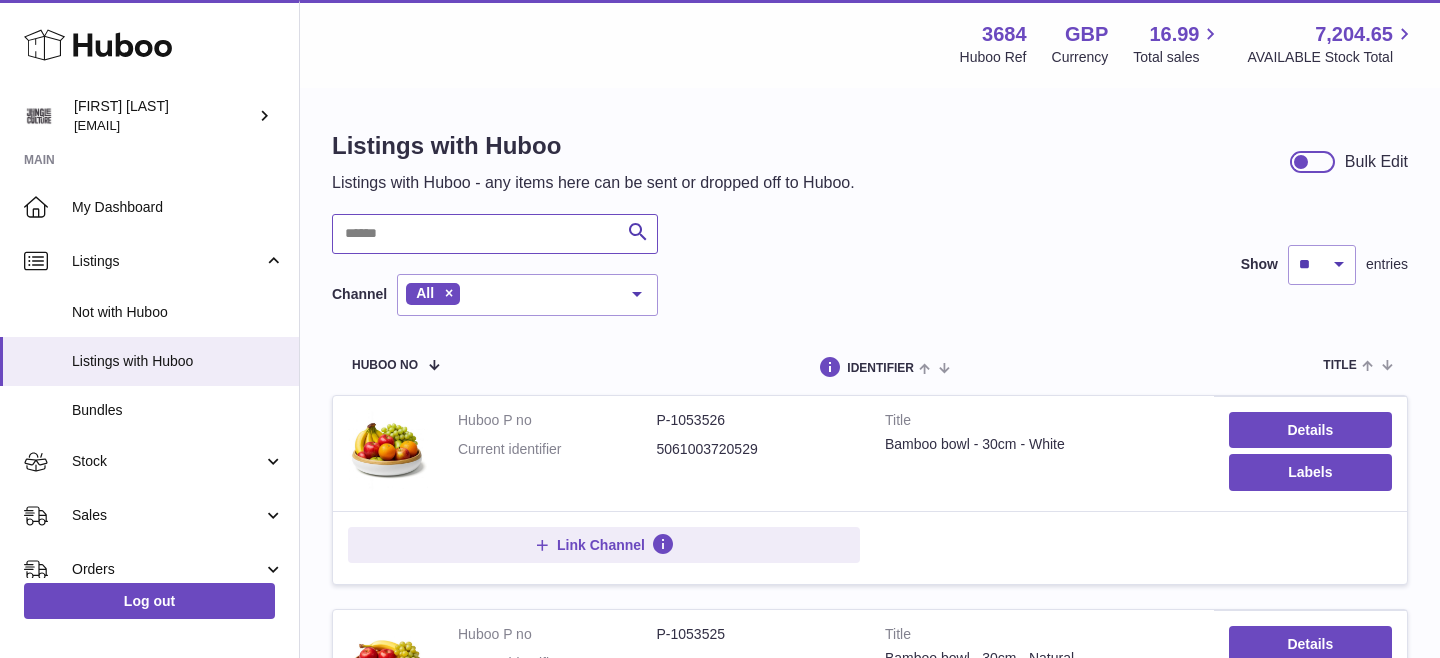 click at bounding box center [495, 234] 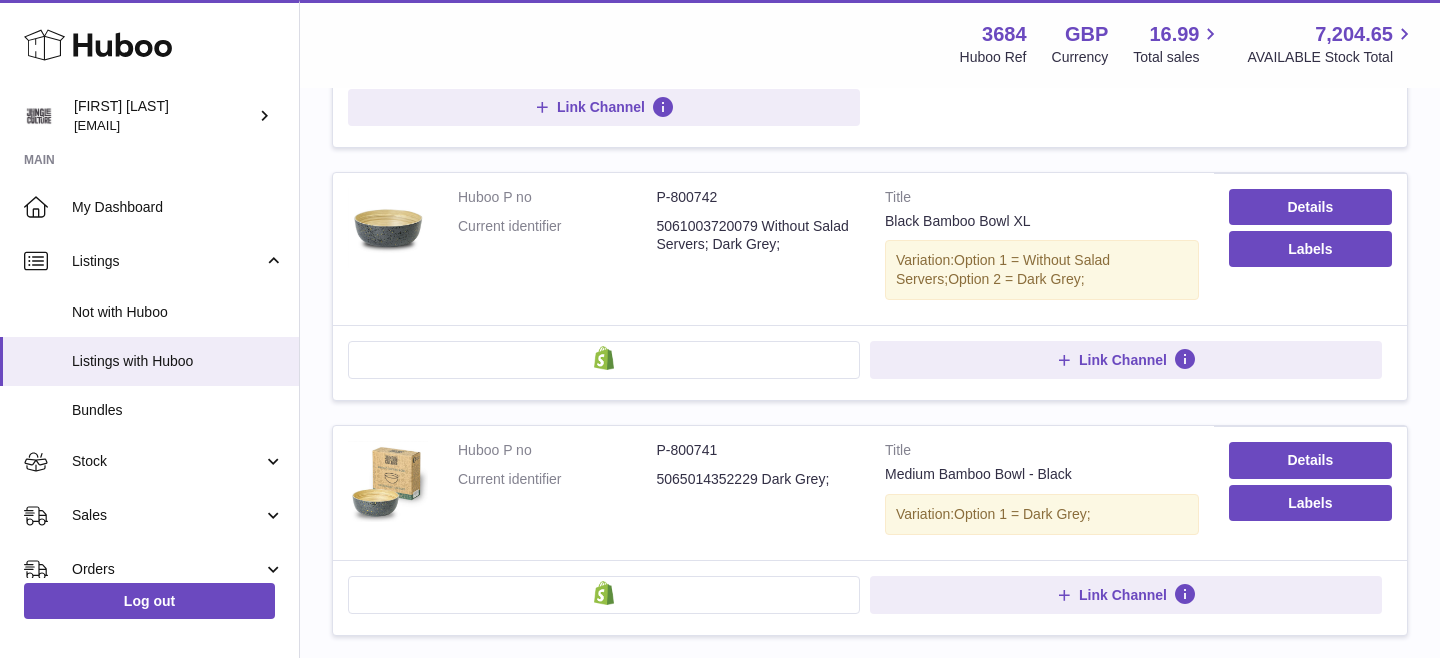 scroll, scrollTop: 1073, scrollLeft: 0, axis: vertical 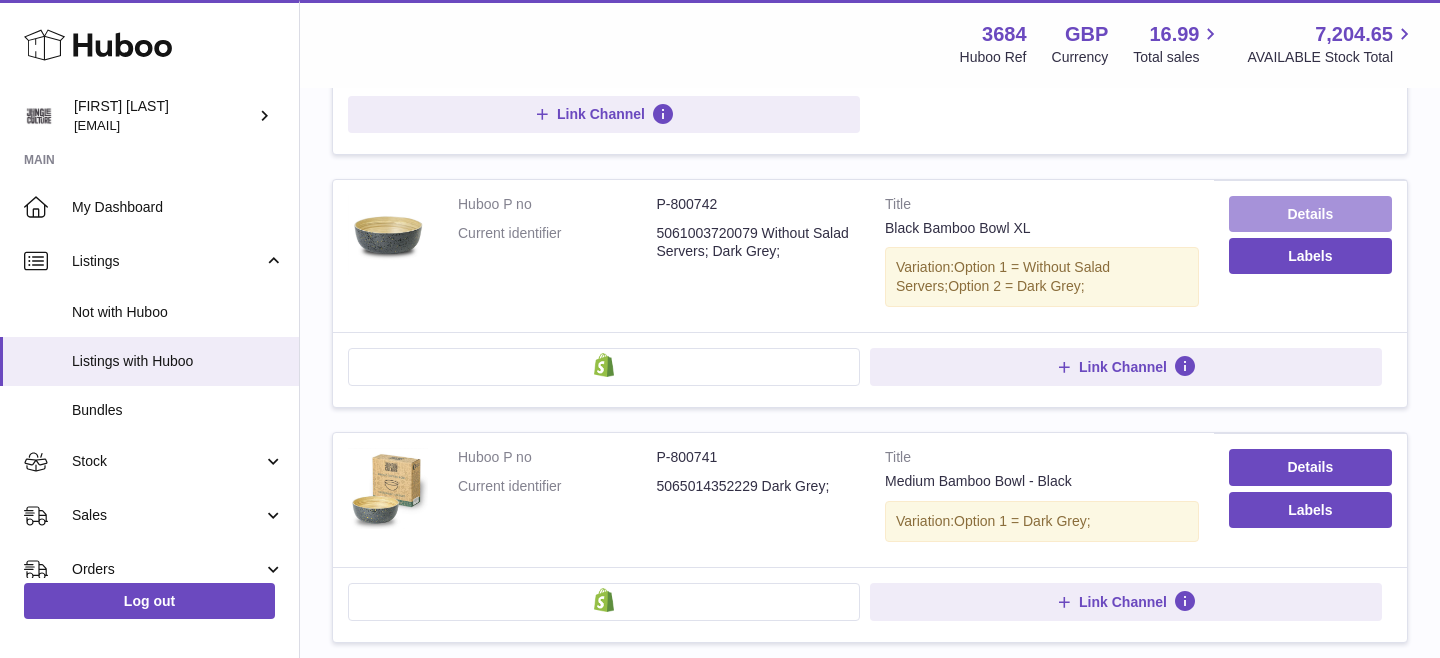 type on "****" 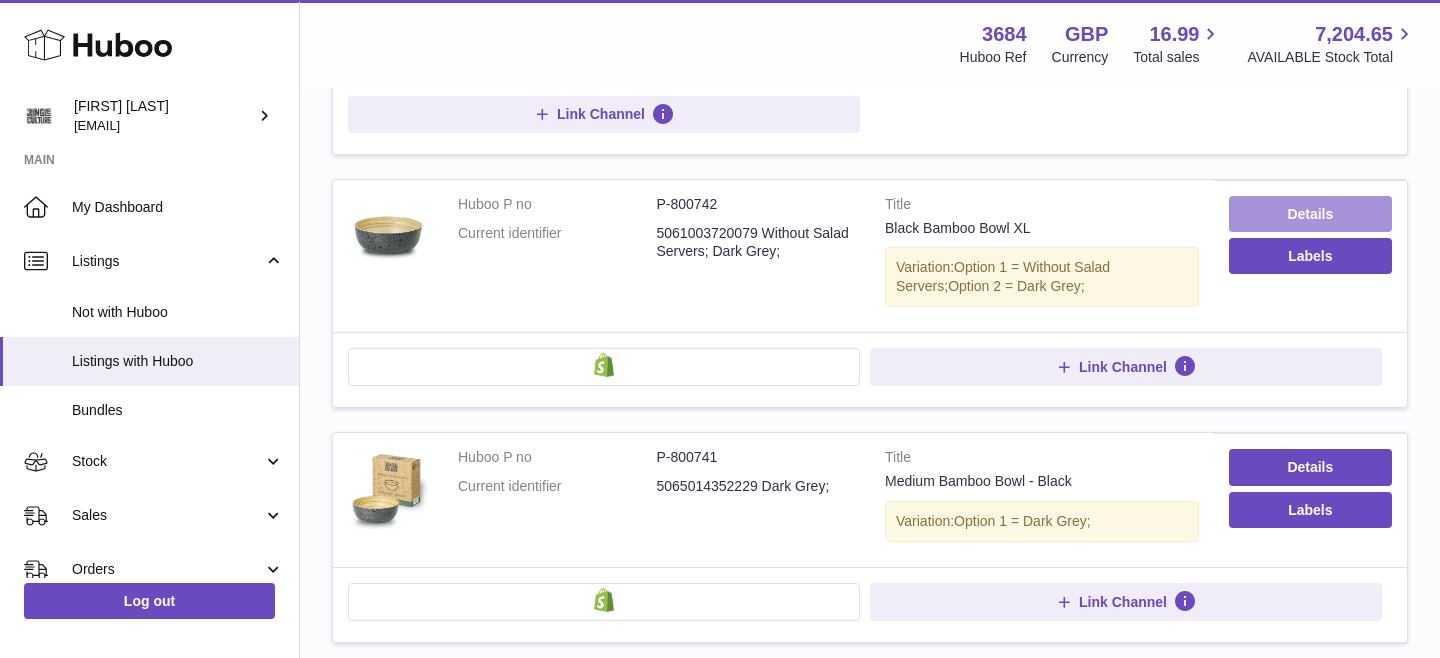 click on "Details" at bounding box center [1310, 214] 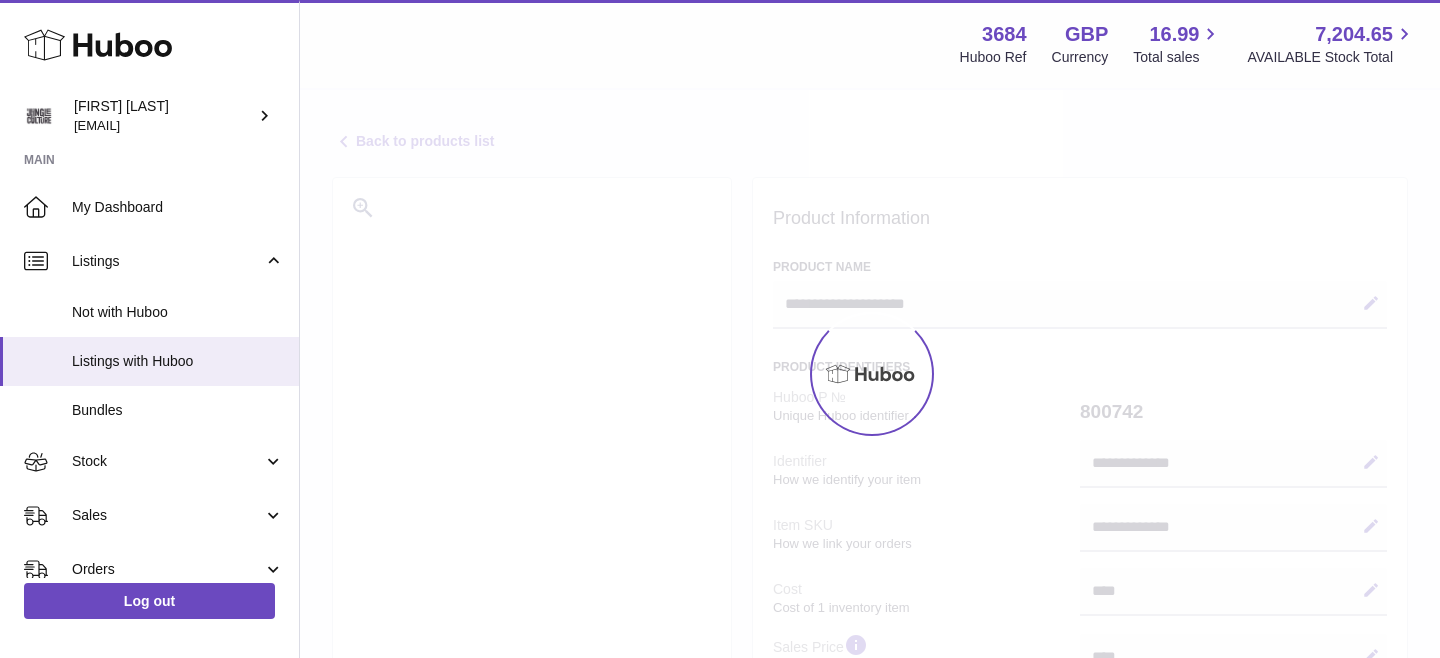 select 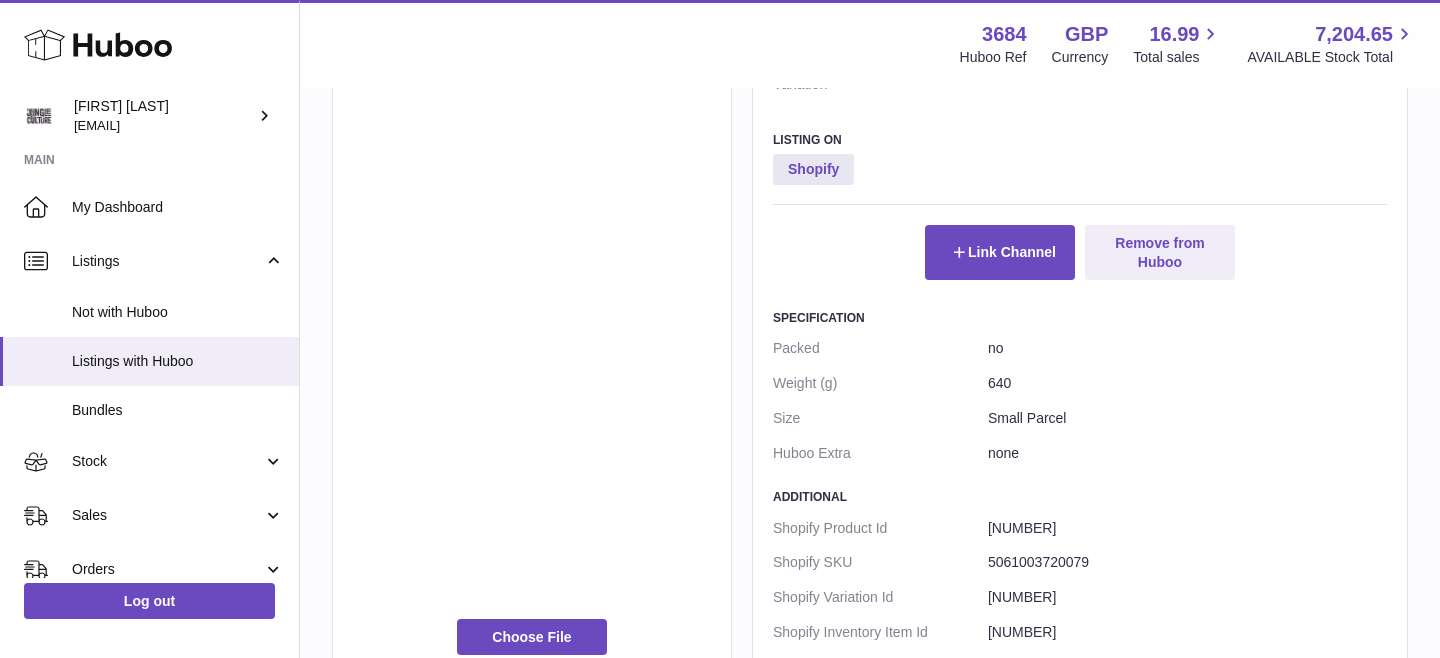 scroll, scrollTop: 1124, scrollLeft: 0, axis: vertical 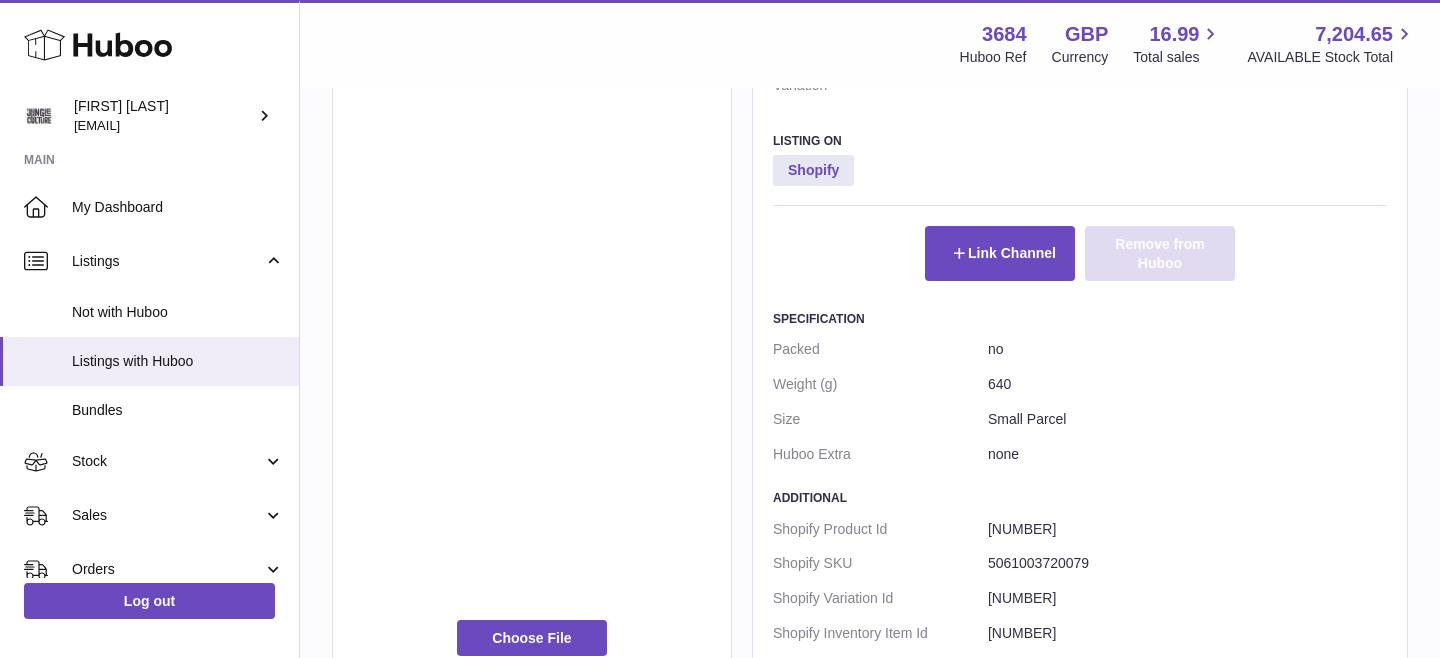click on "Remove from Huboo" at bounding box center [1160, 253] 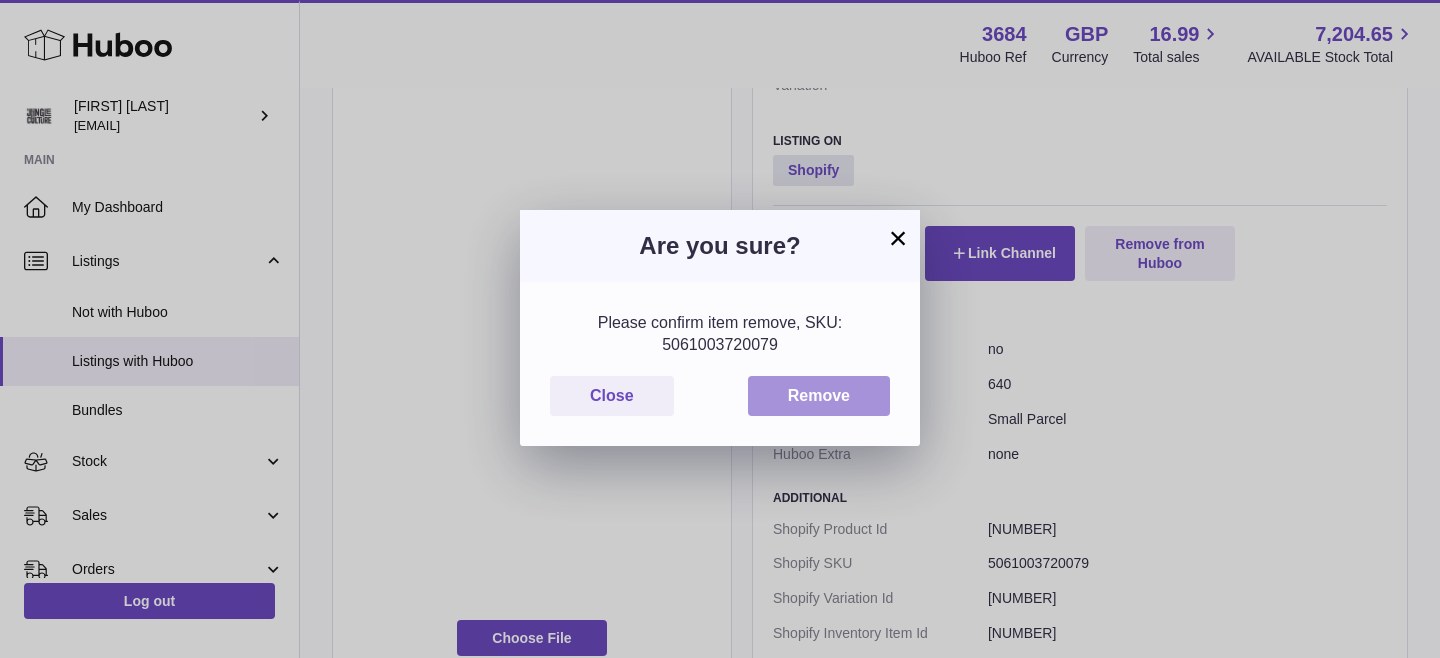 click on "Remove" at bounding box center (819, 396) 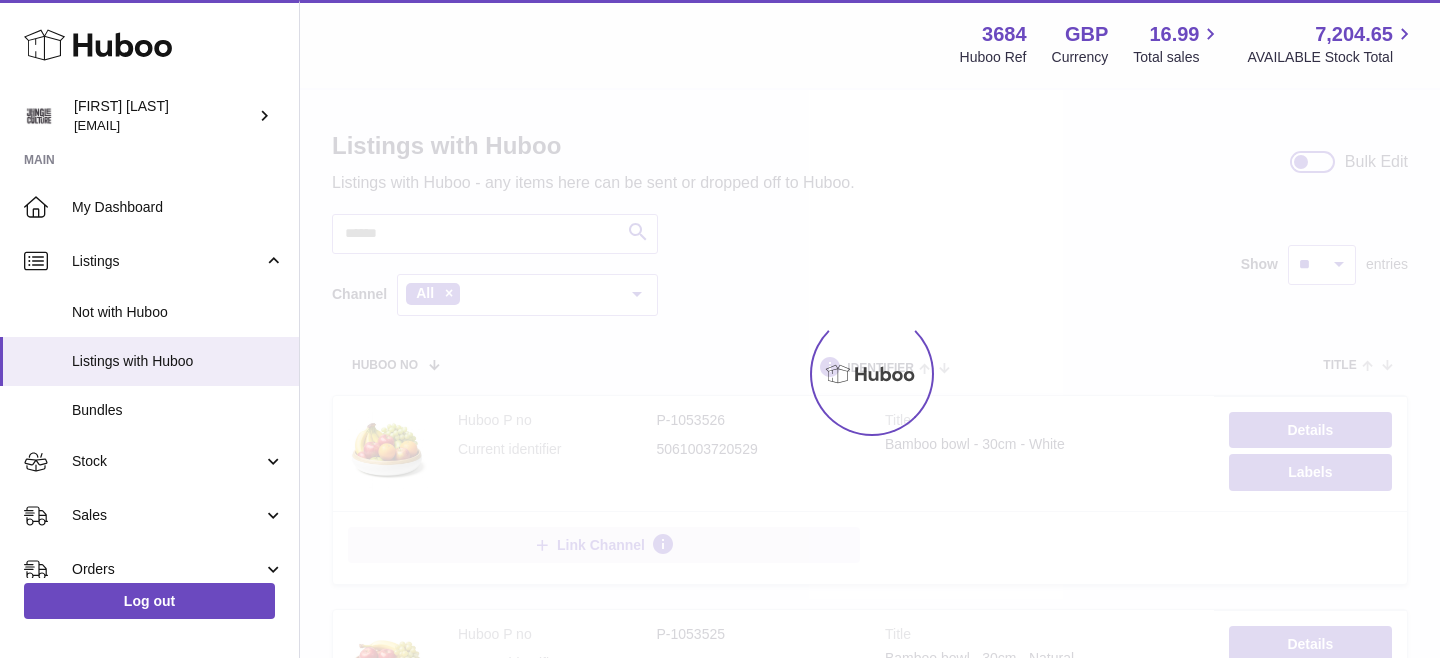scroll, scrollTop: 0, scrollLeft: 0, axis: both 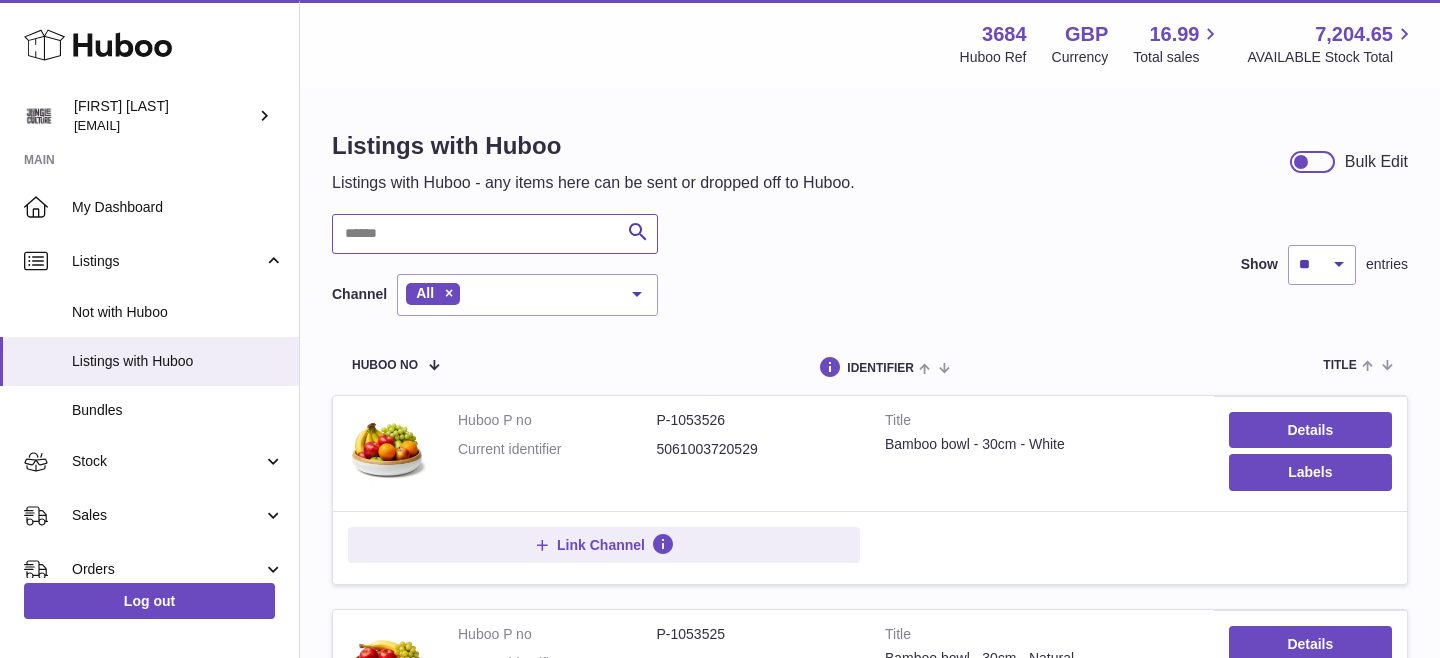click at bounding box center (495, 234) 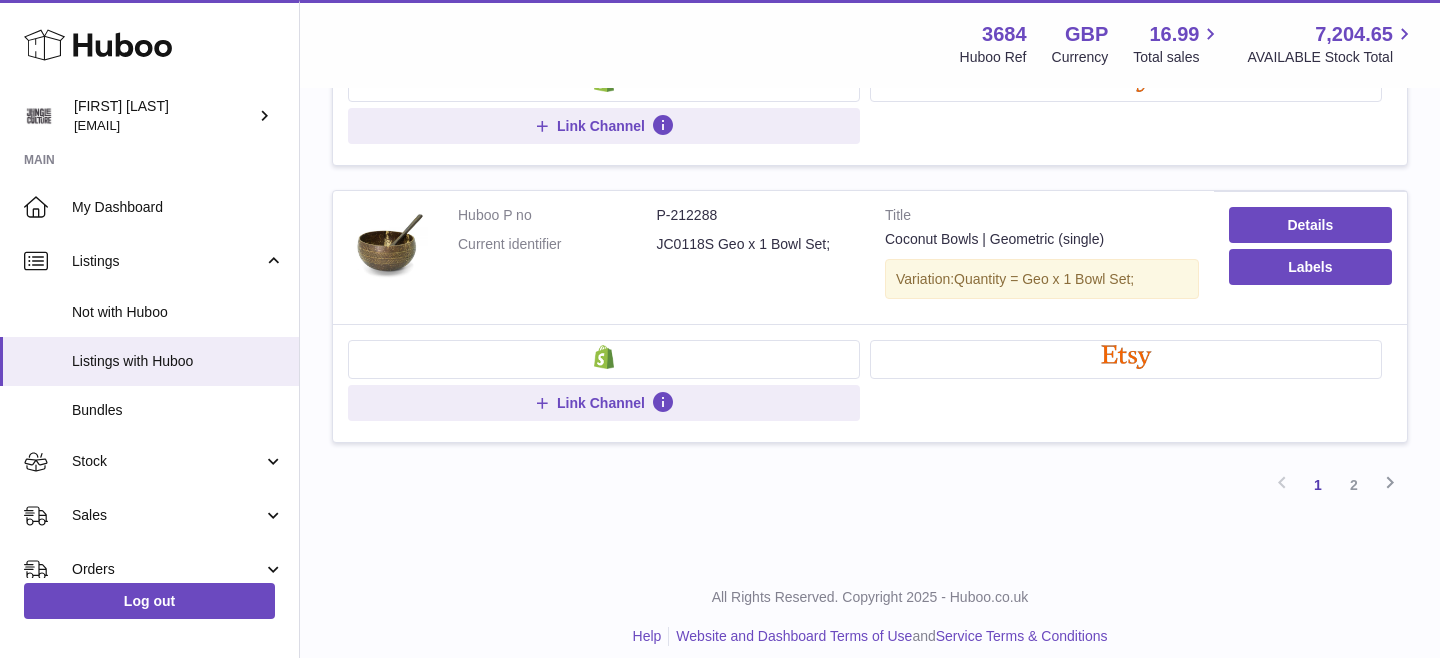 scroll, scrollTop: 2426, scrollLeft: 0, axis: vertical 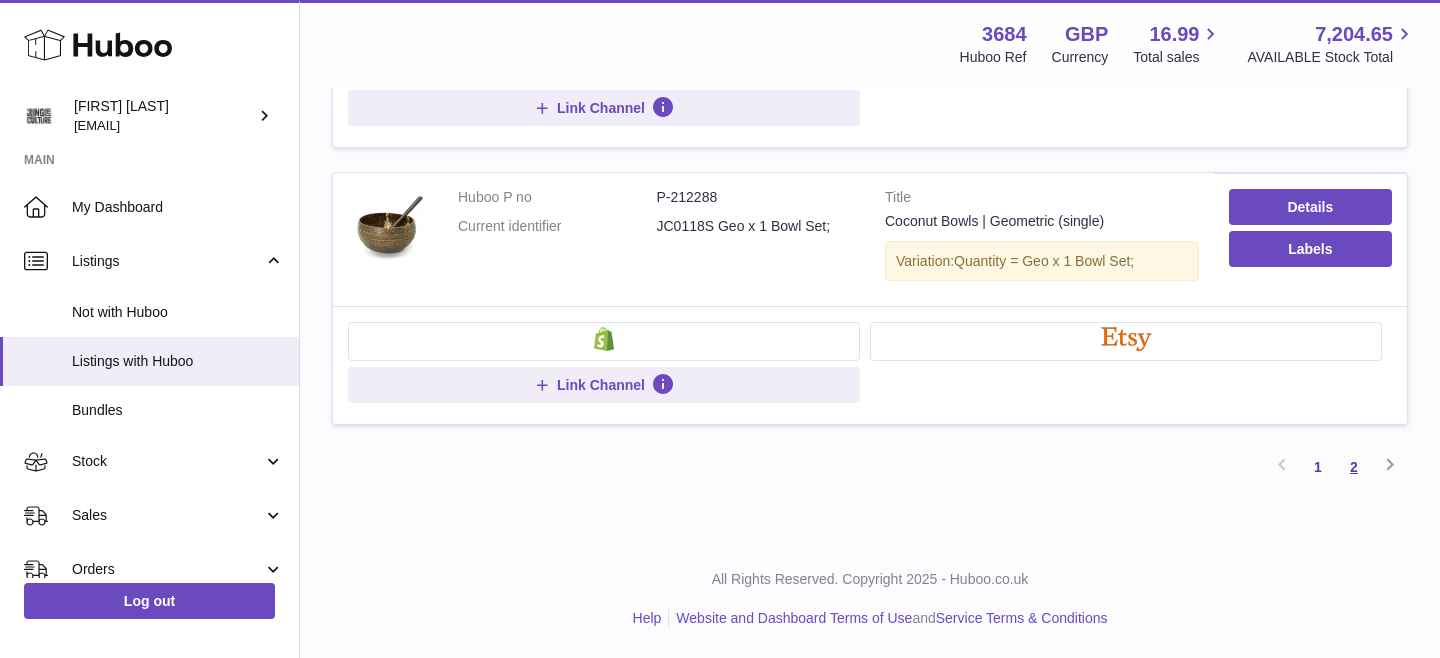 click on "2" at bounding box center [1354, 467] 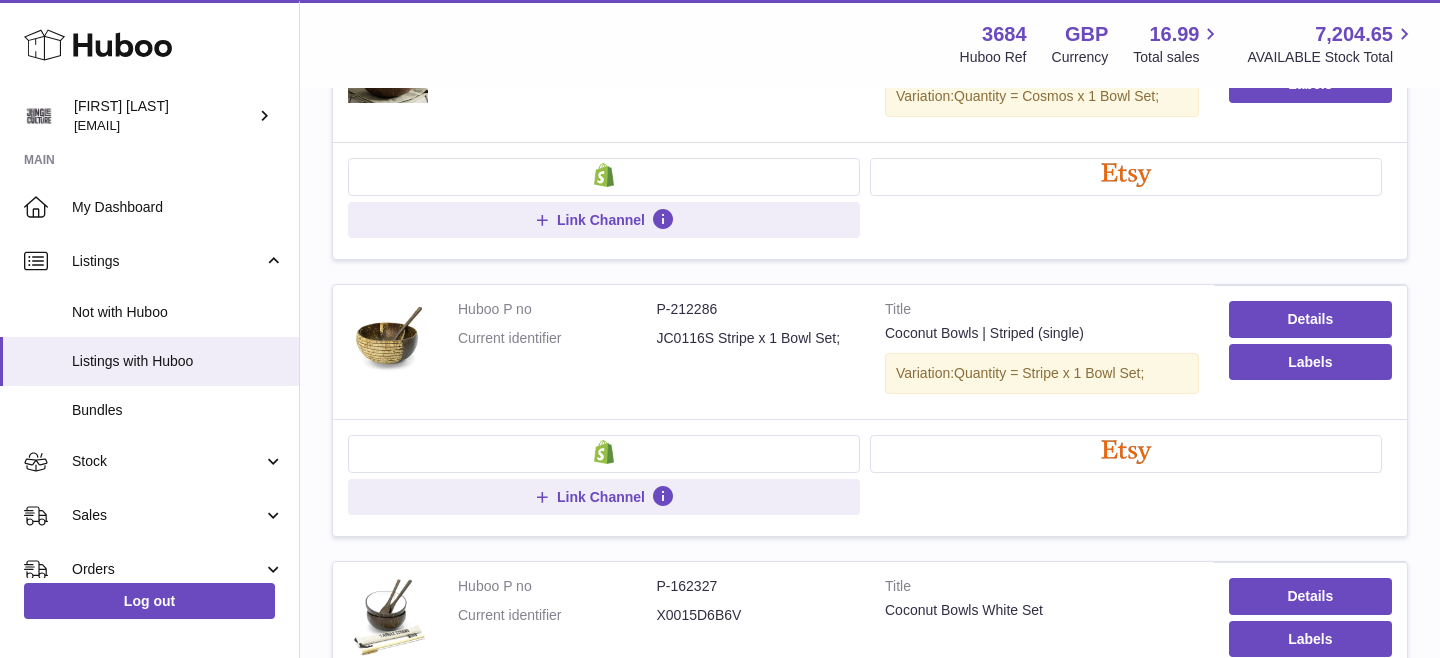 scroll, scrollTop: 0, scrollLeft: 0, axis: both 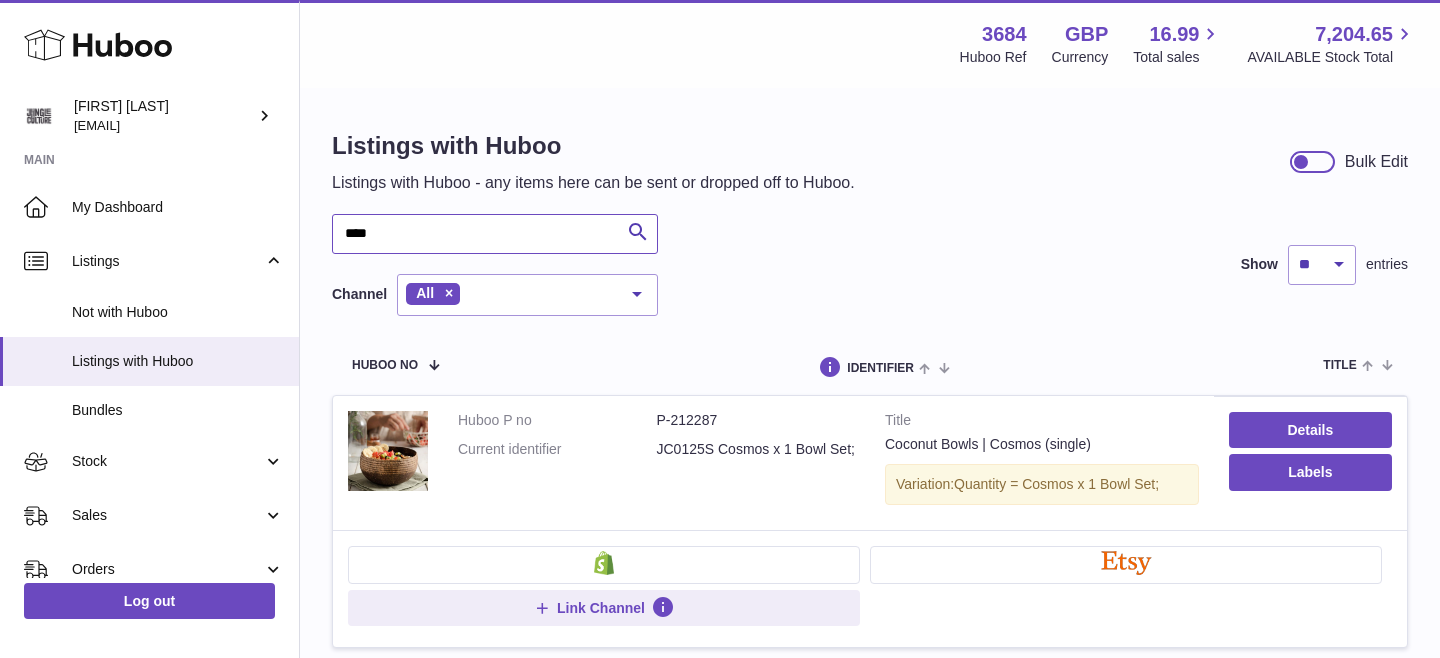 click on "****" at bounding box center [495, 234] 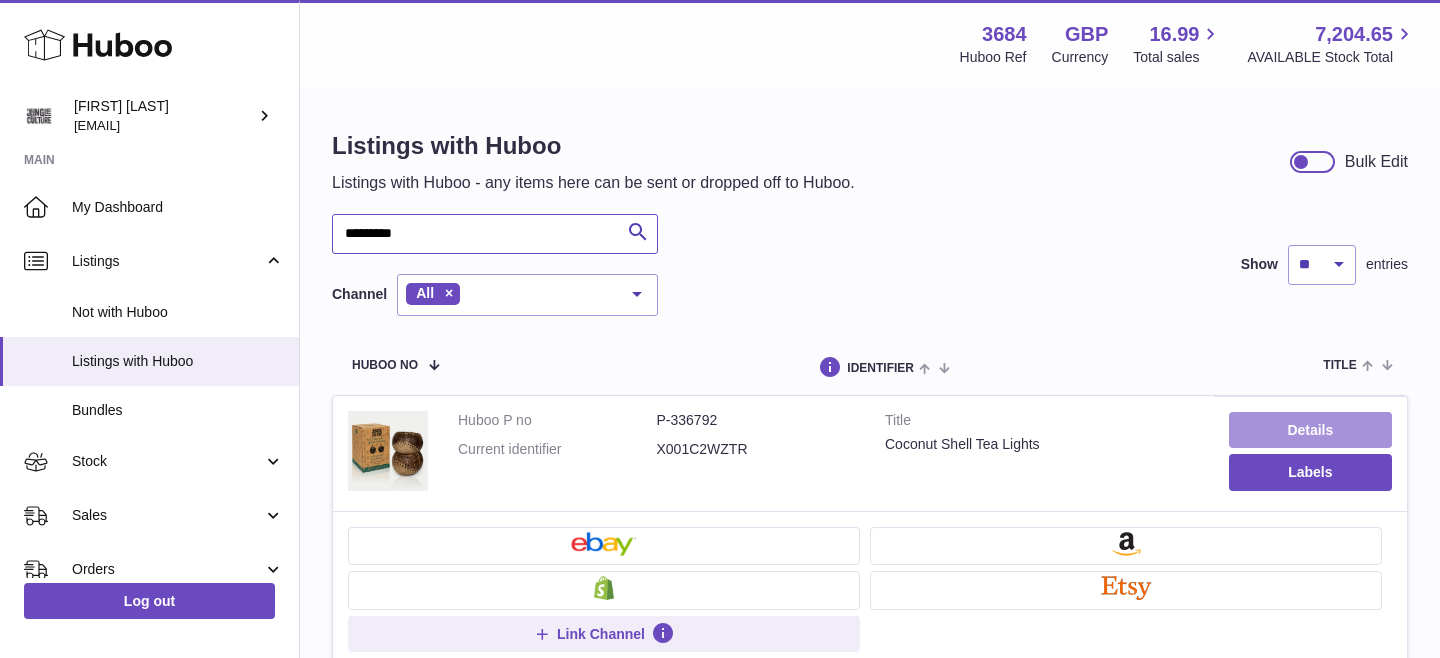 type on "*********" 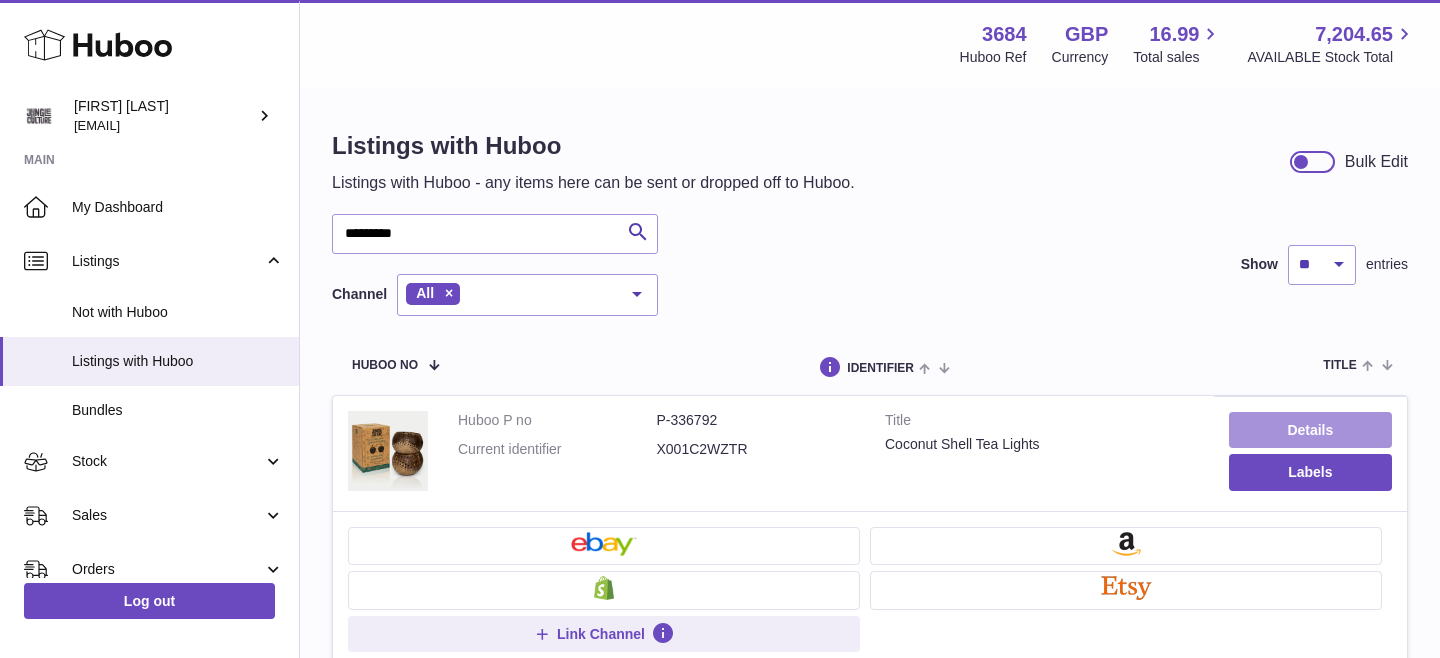 click on "Details" at bounding box center (1310, 430) 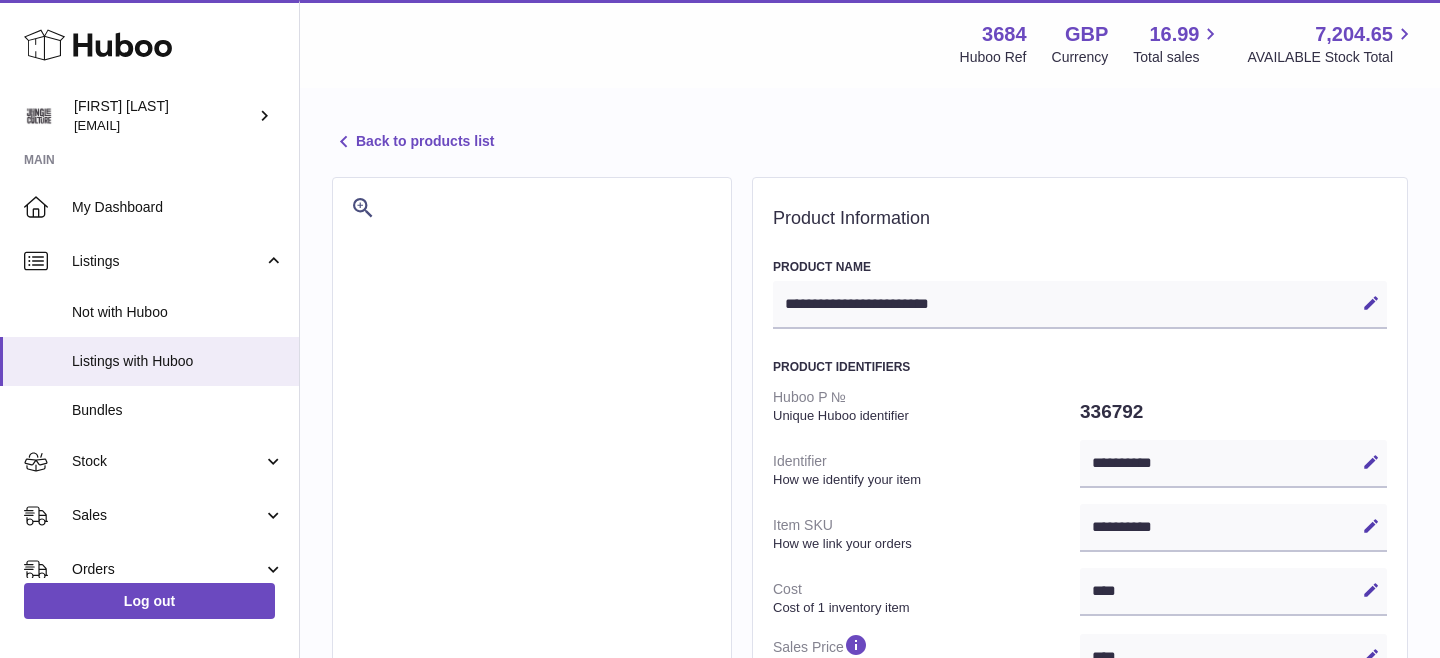 select 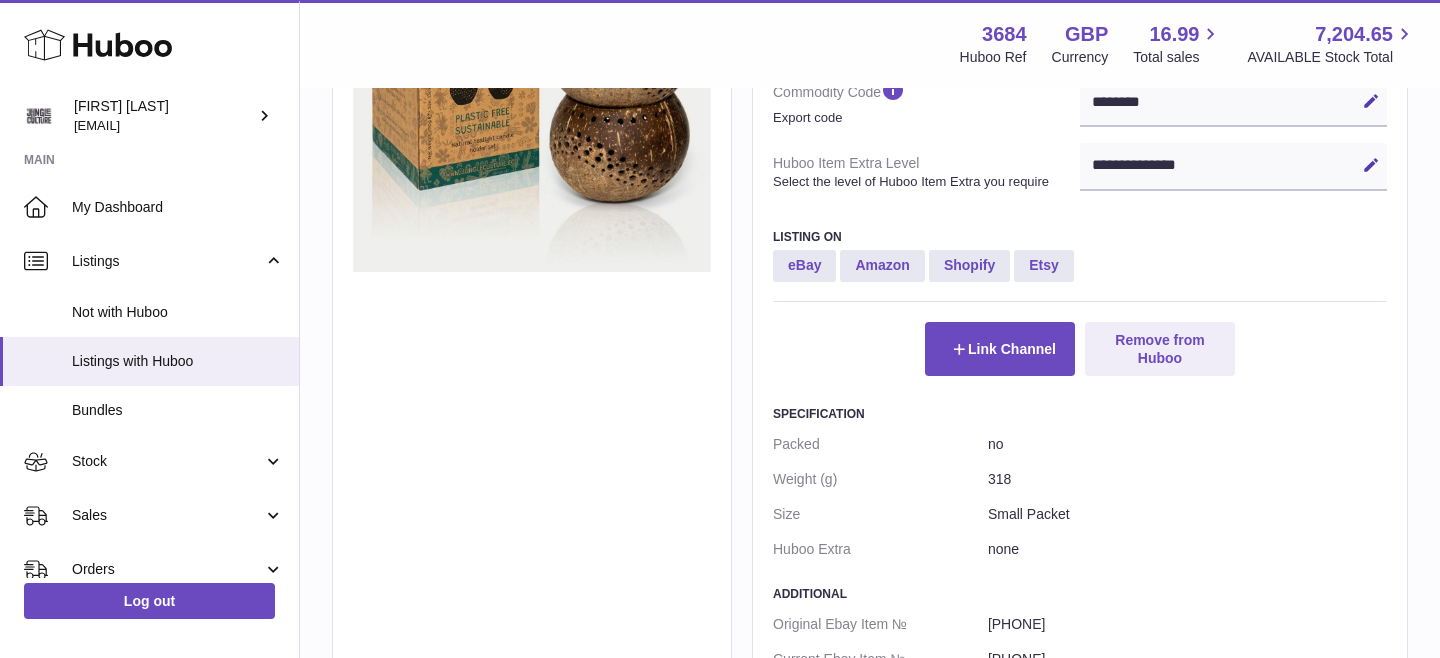 scroll, scrollTop: 898, scrollLeft: 0, axis: vertical 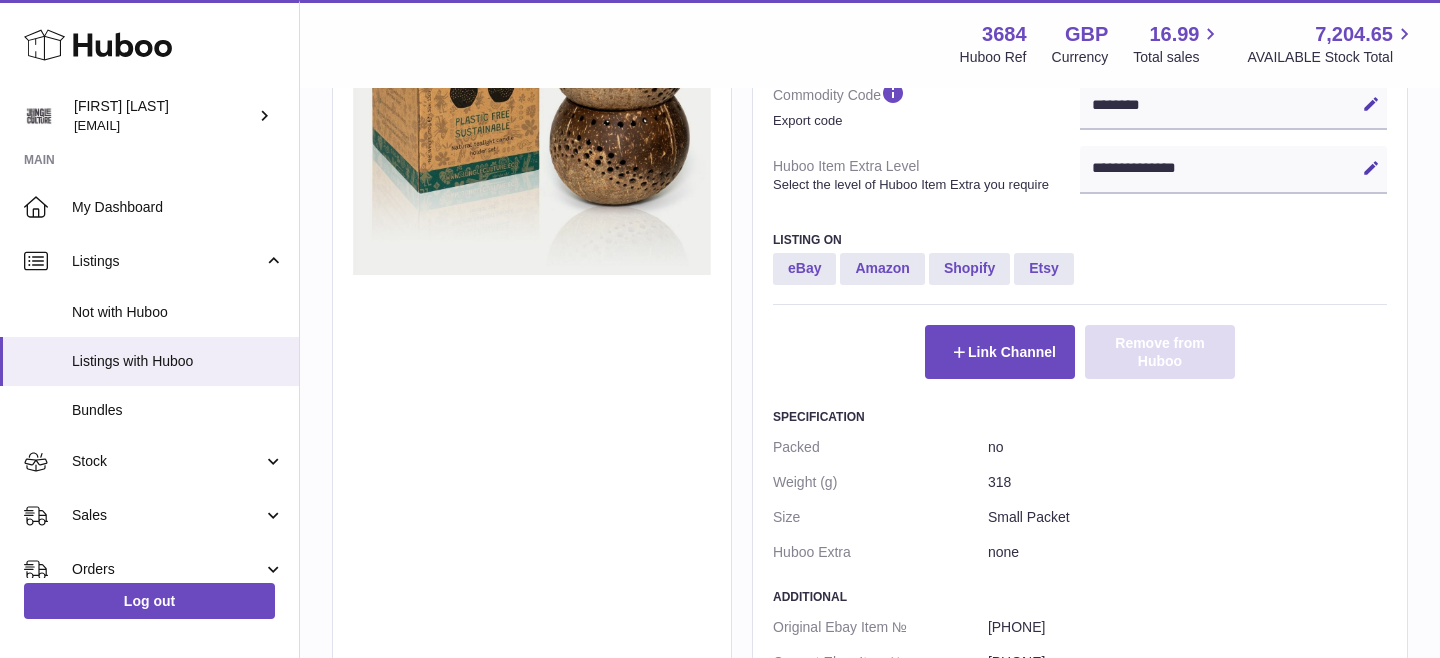 click on "Remove from Huboo" at bounding box center [1160, 352] 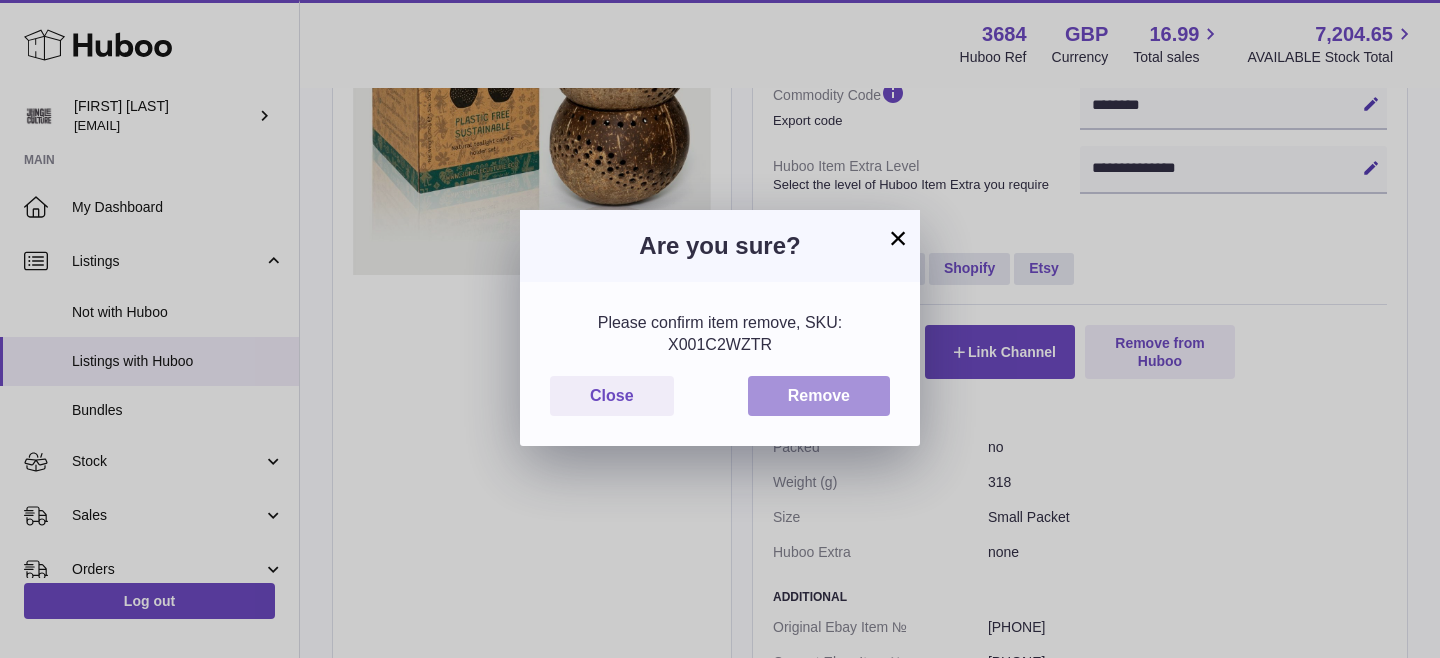 click on "Remove" at bounding box center [819, 396] 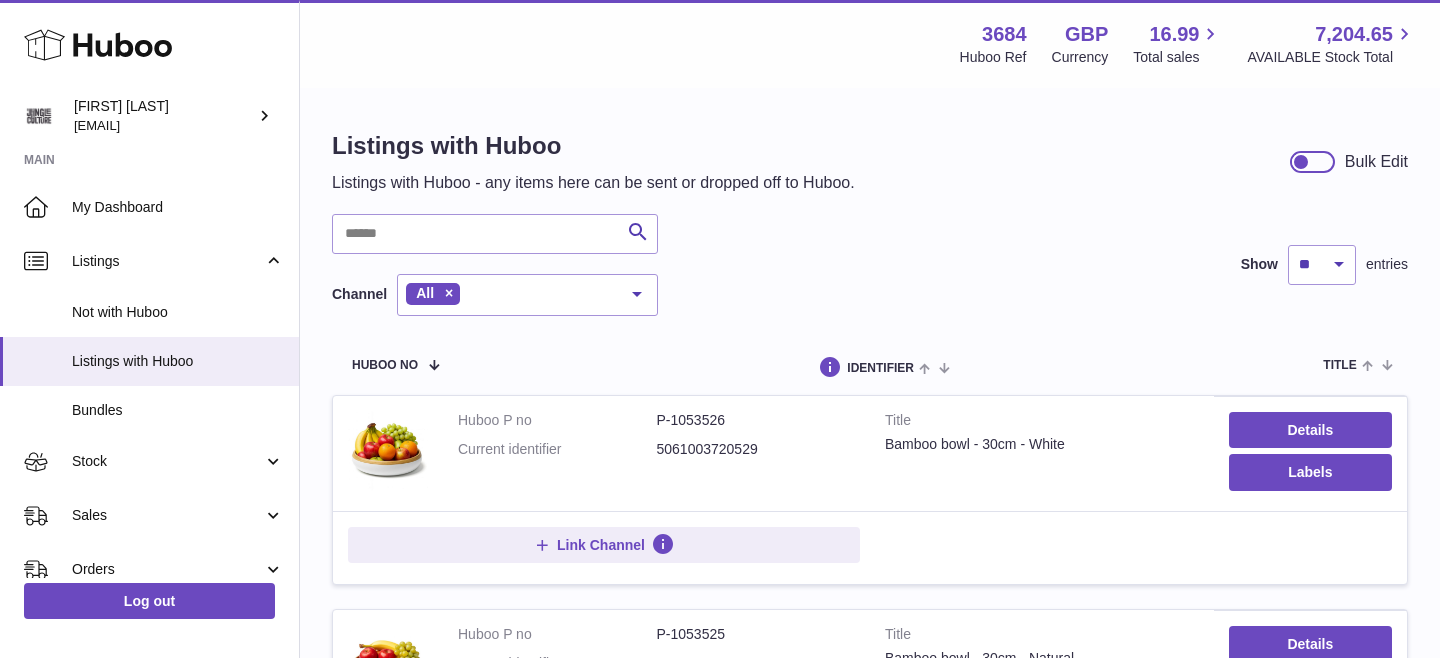 scroll, scrollTop: 0, scrollLeft: 0, axis: both 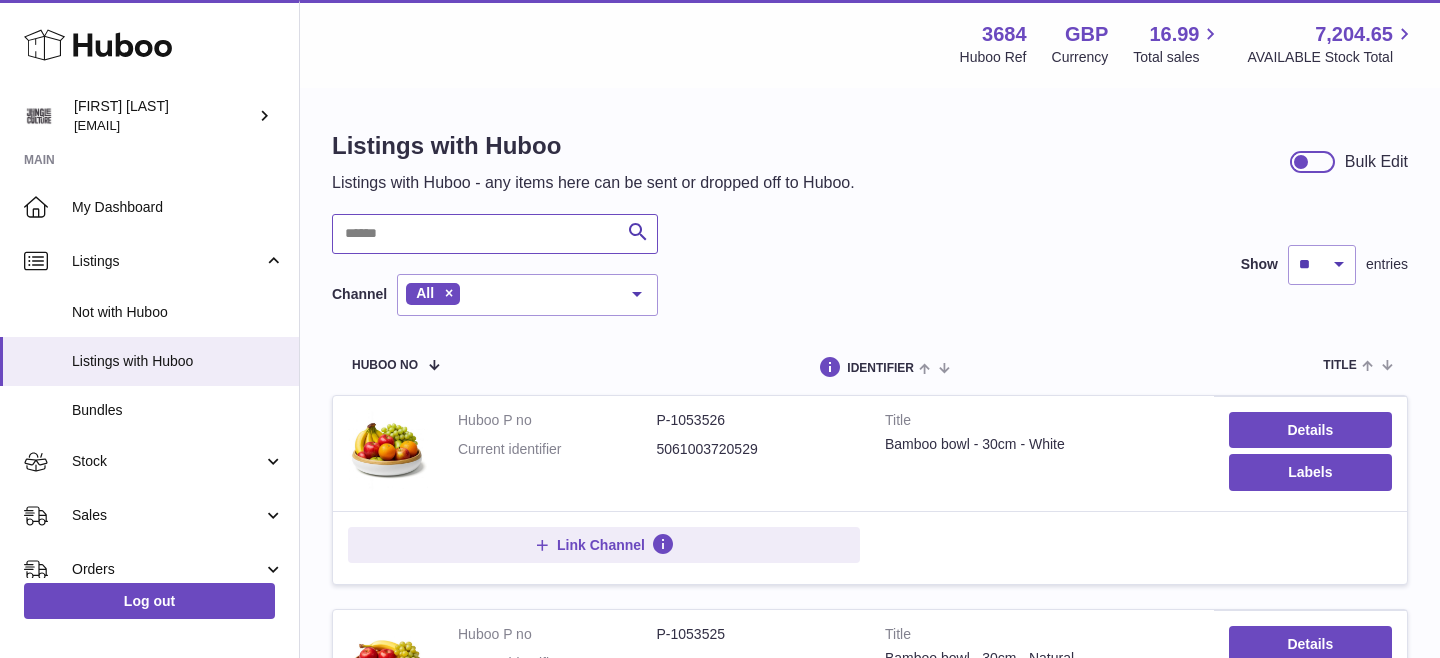 click at bounding box center (495, 234) 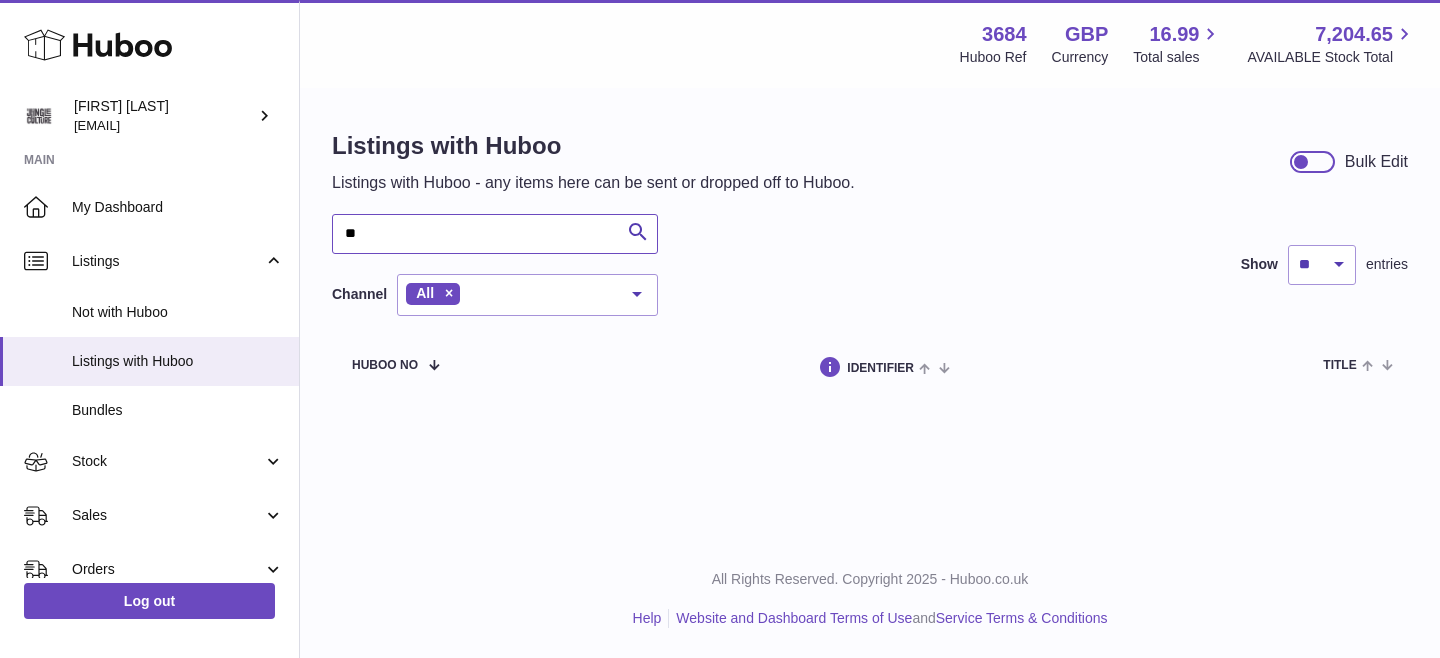type on "***" 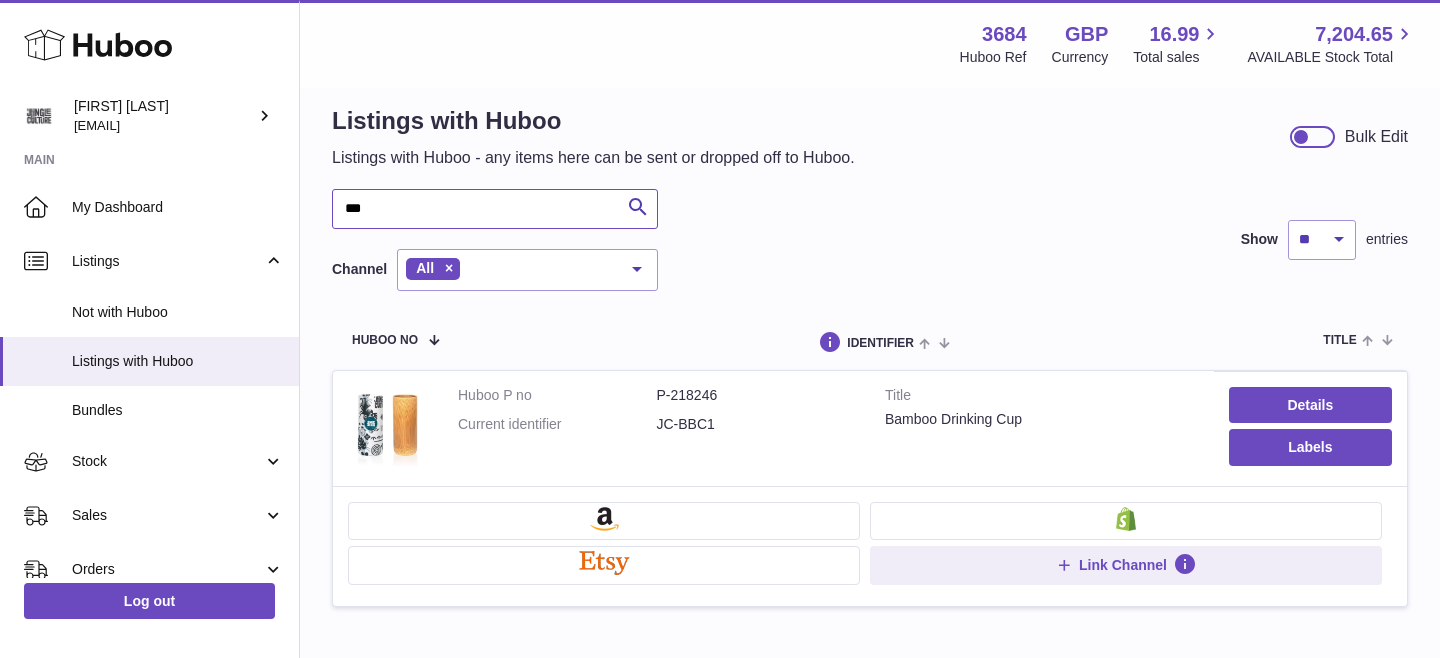 scroll, scrollTop: 0, scrollLeft: 0, axis: both 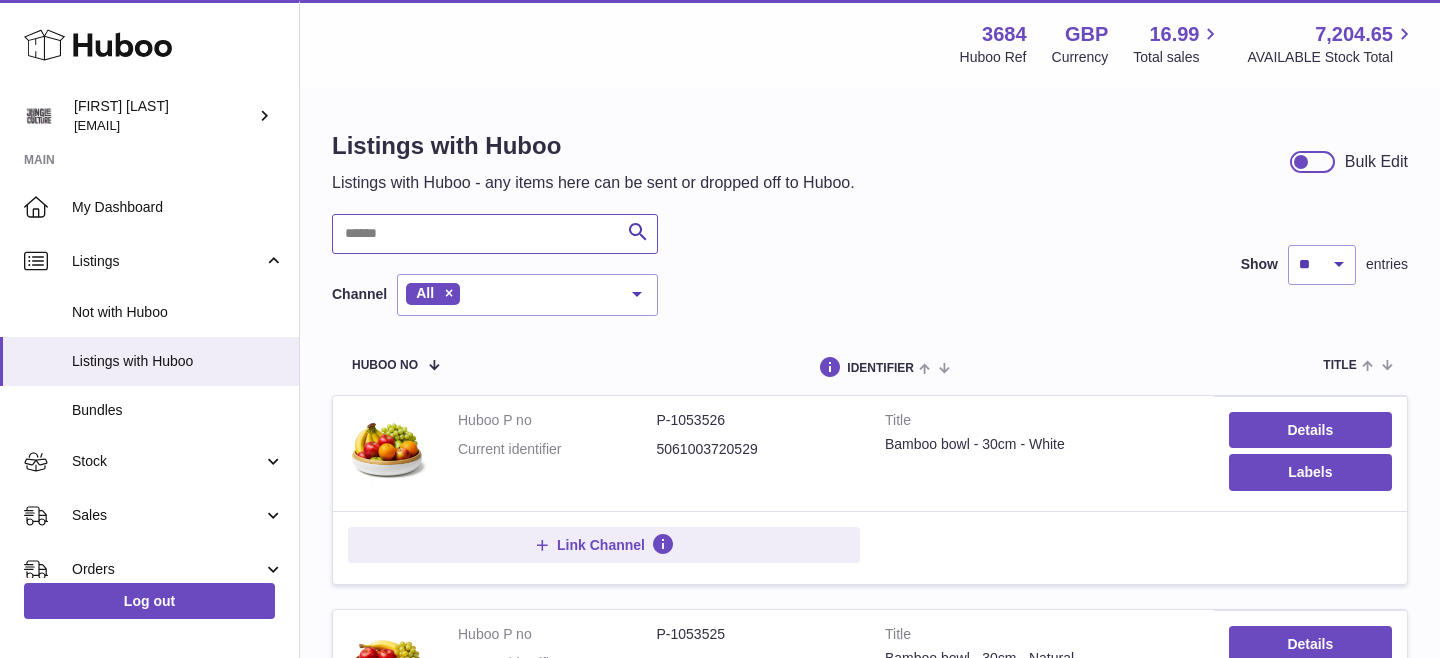 paste on "**********" 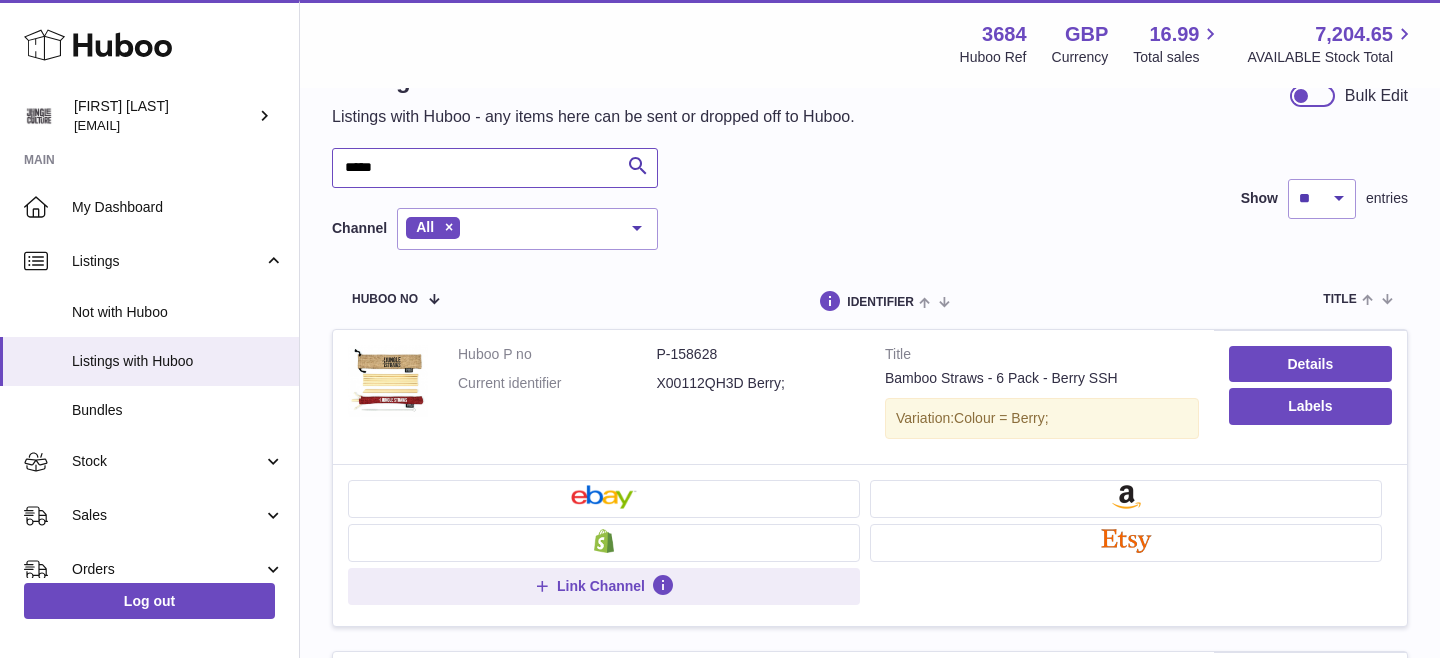 type on "******" 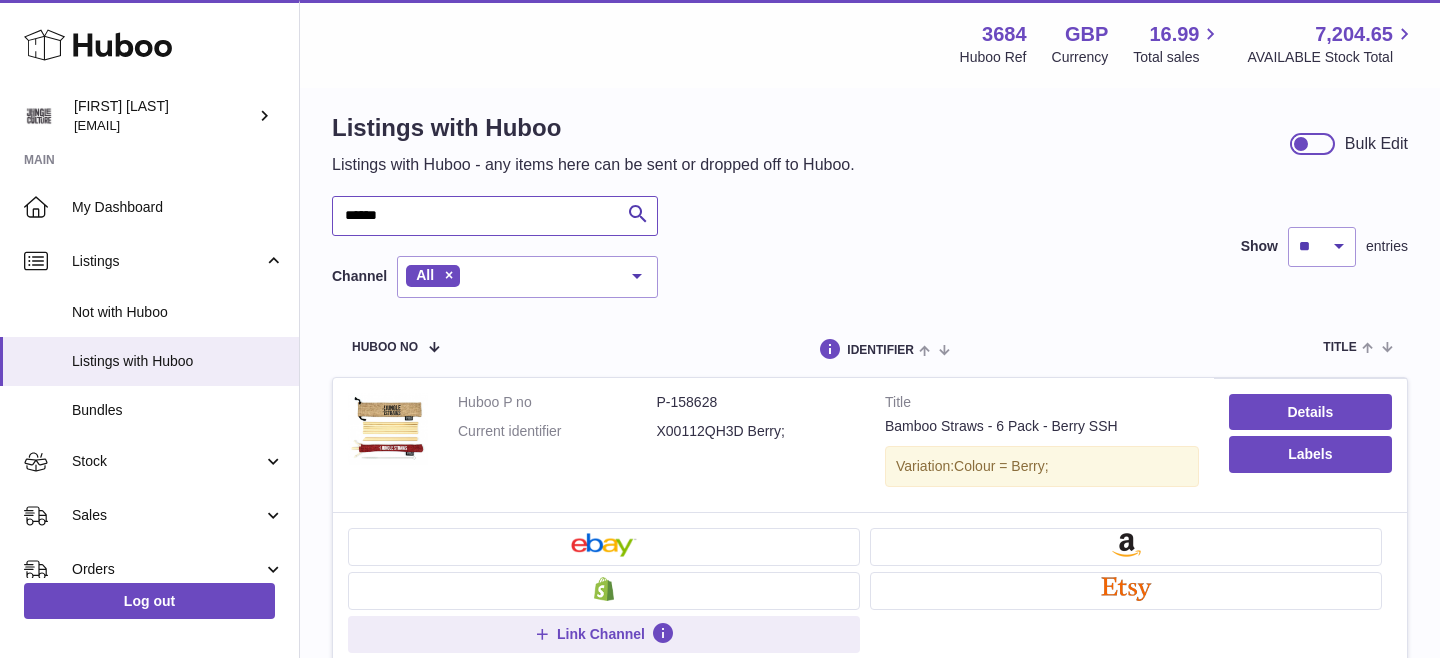 scroll, scrollTop: 0, scrollLeft: 0, axis: both 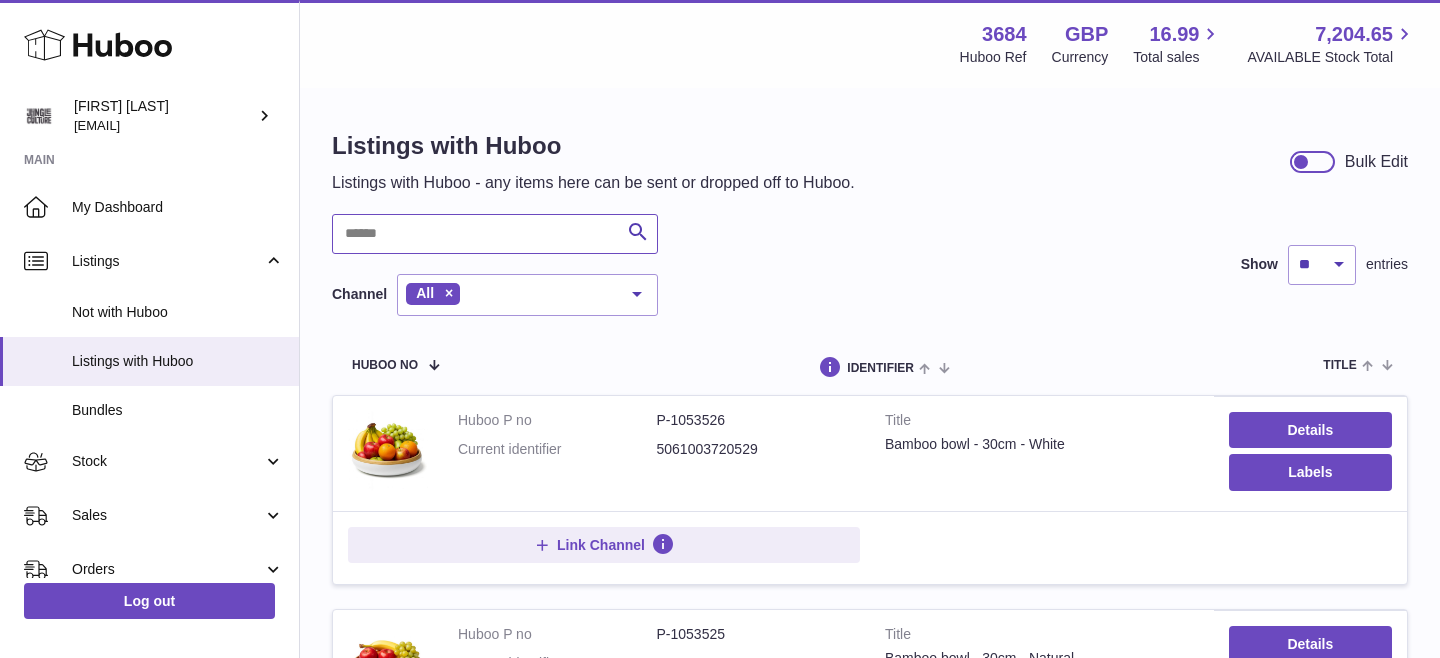 type 